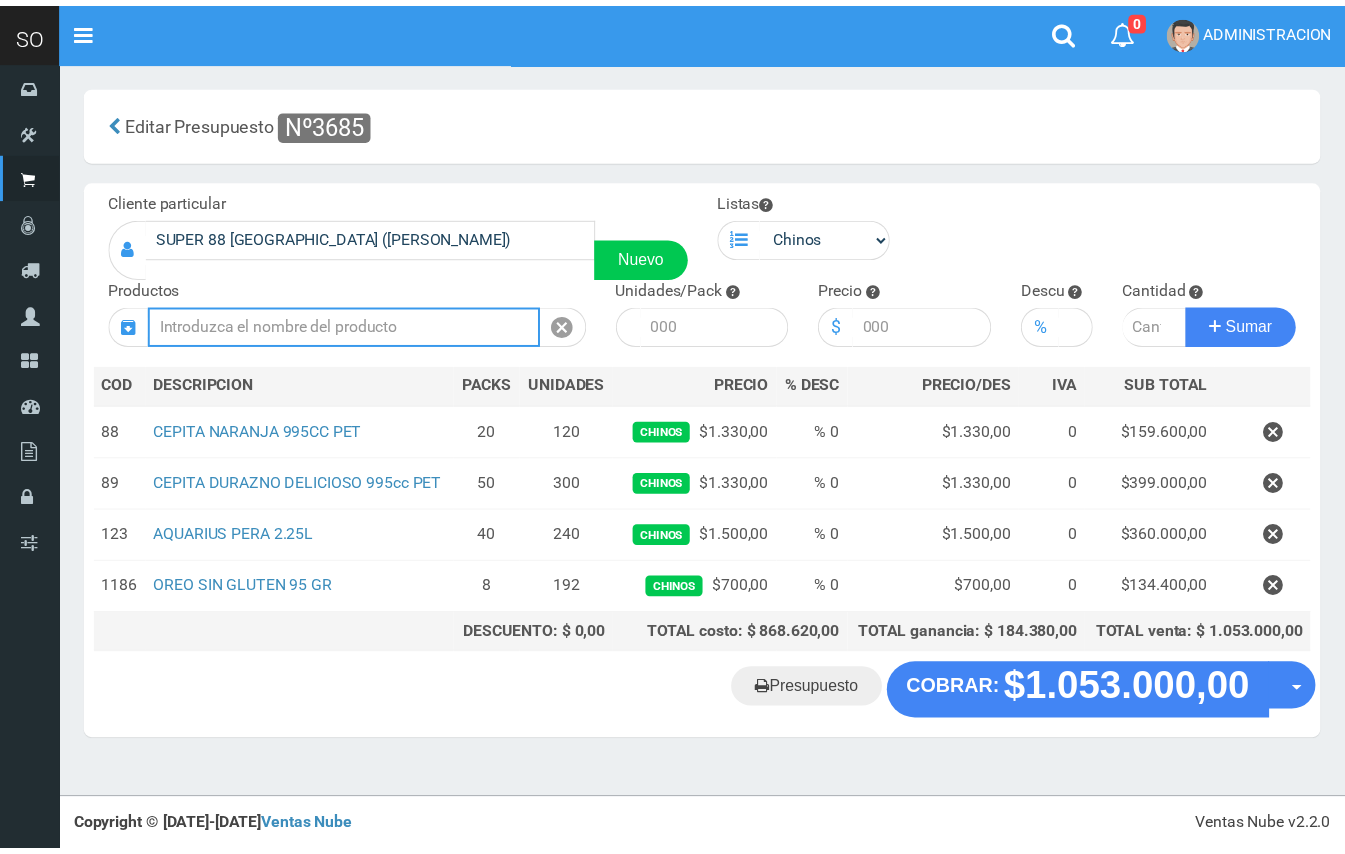 scroll, scrollTop: 0, scrollLeft: 0, axis: both 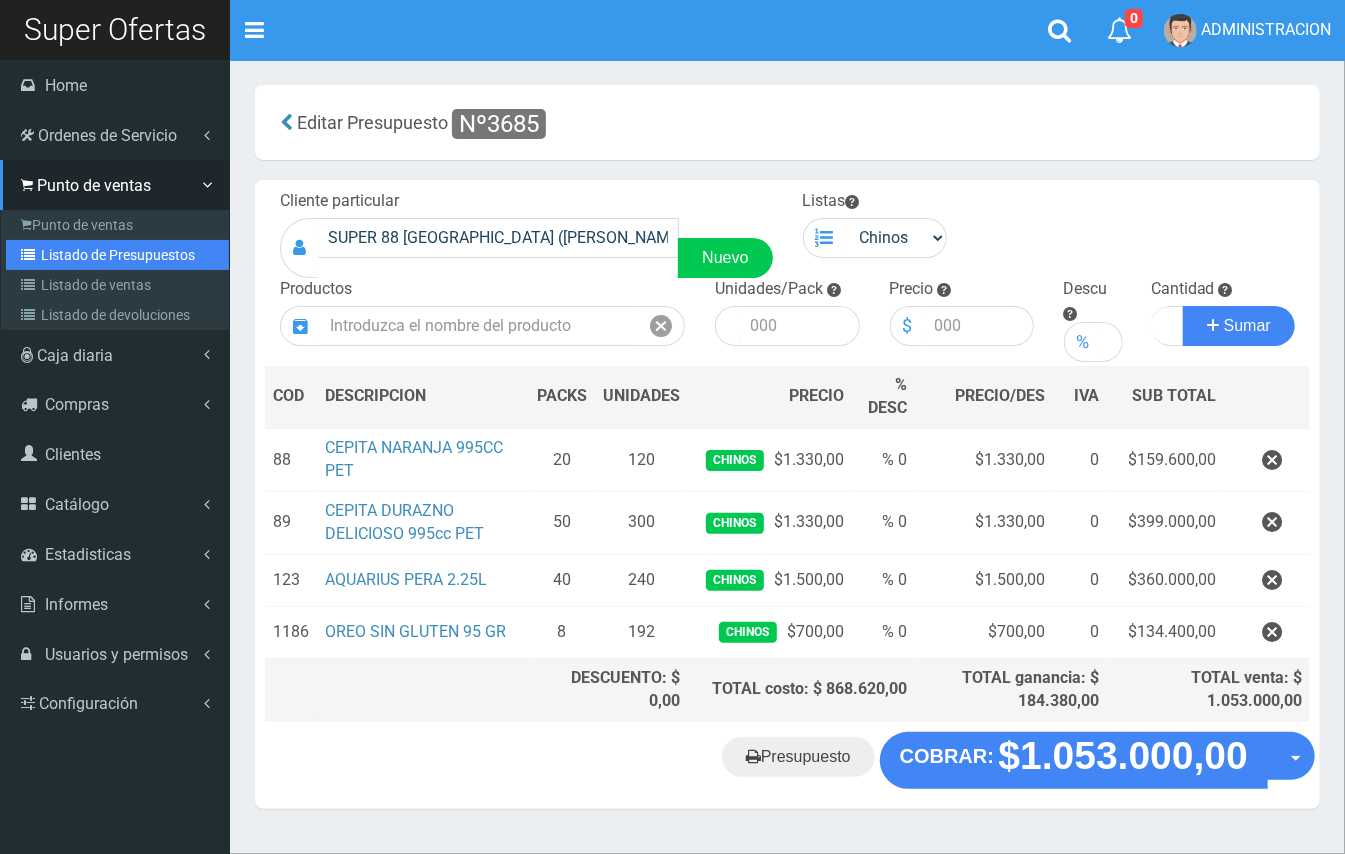 click on "Listado de Presupuestos" at bounding box center (117, 255) 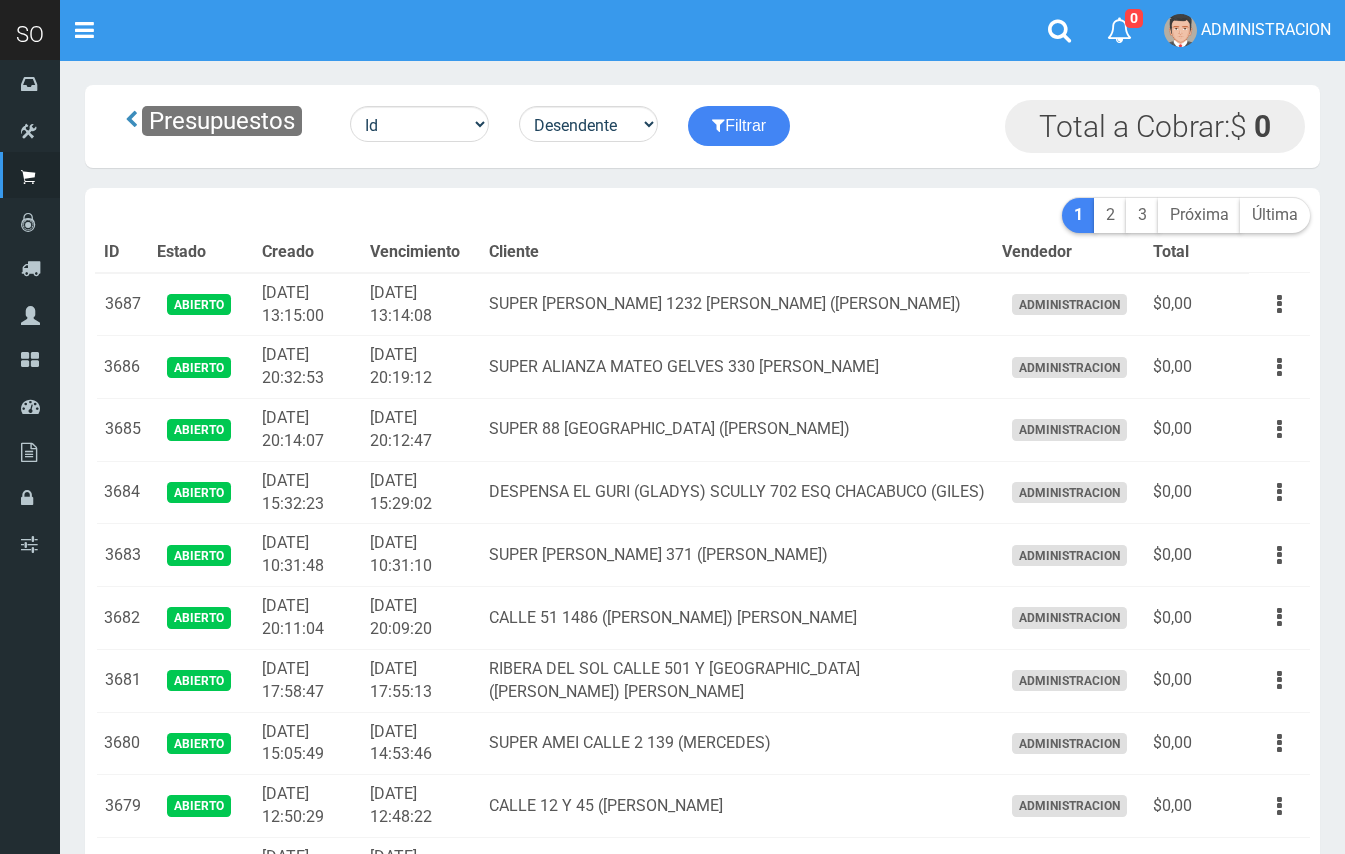 scroll, scrollTop: 0, scrollLeft: 0, axis: both 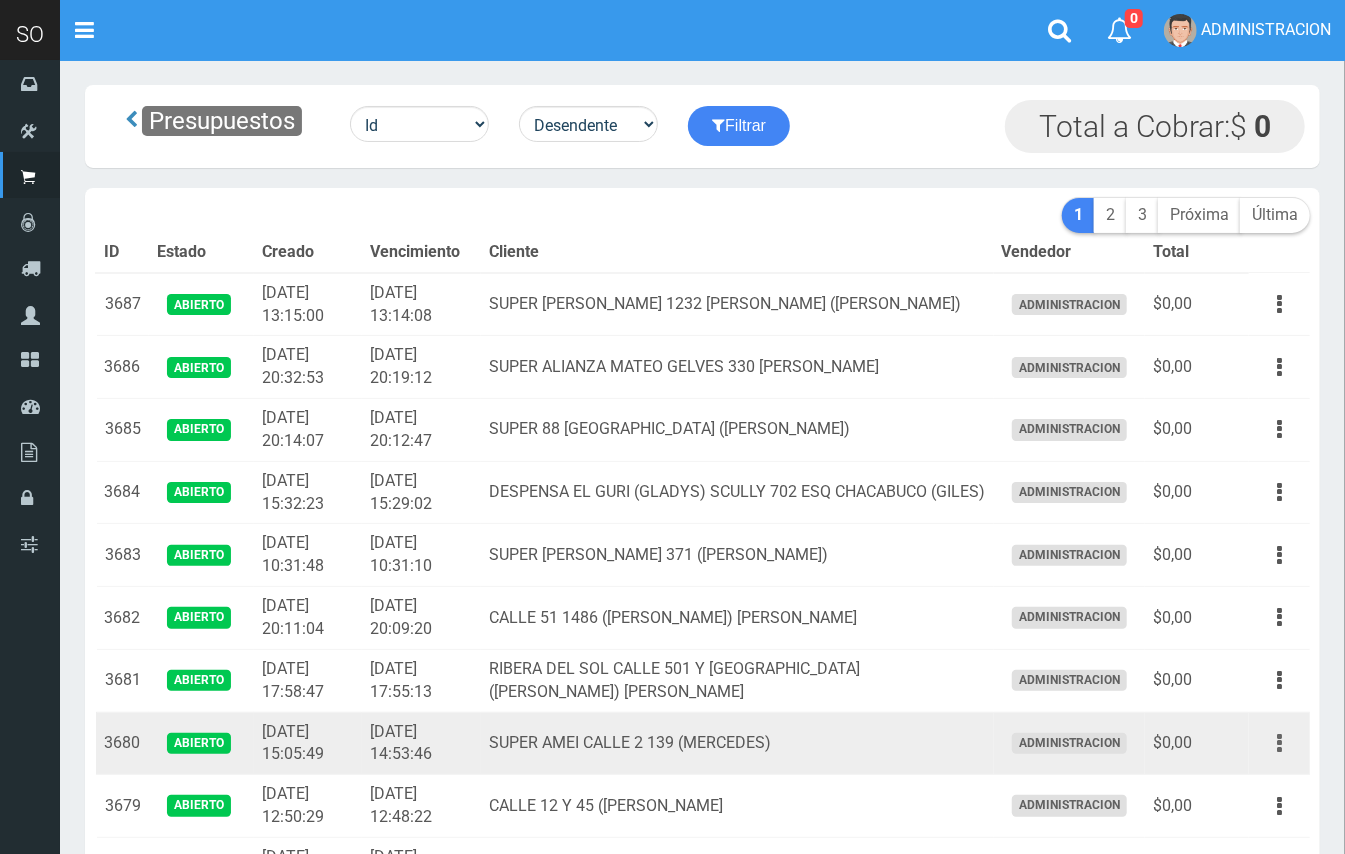 drag, startPoint x: 1281, startPoint y: 752, endPoint x: 1260, endPoint y: 768, distance: 26.400757 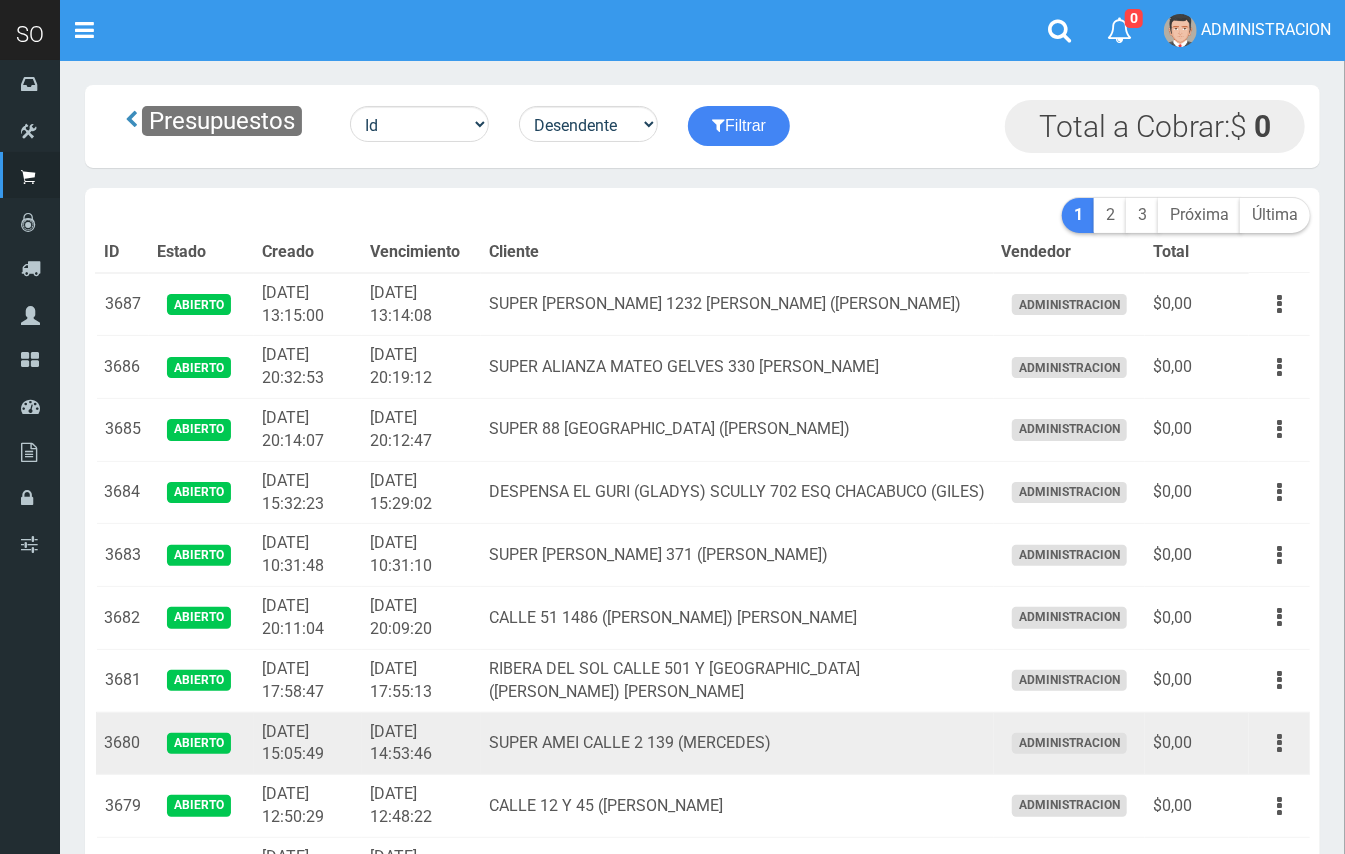 click at bounding box center (1279, 743) 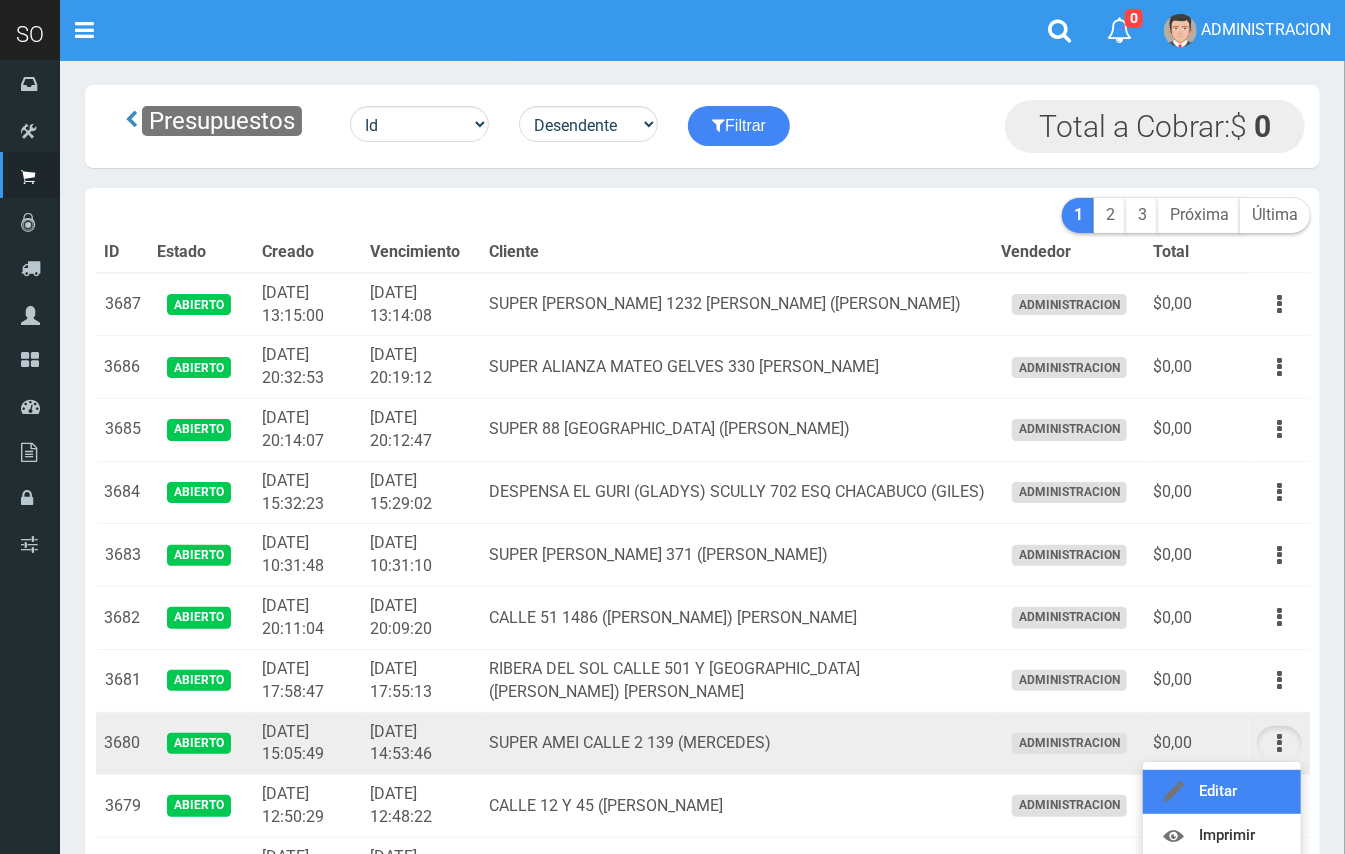 click on "Editar" at bounding box center (1222, 792) 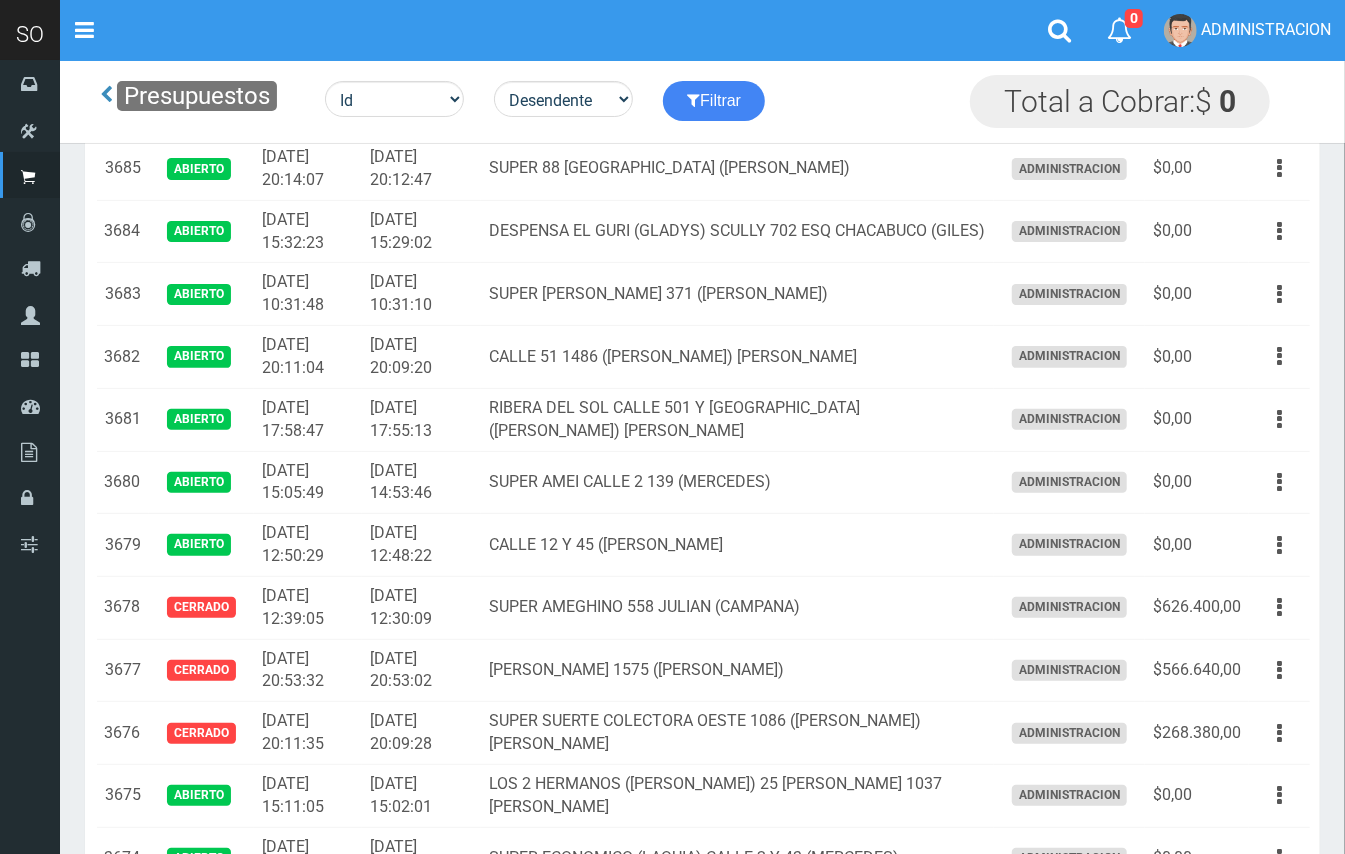 scroll, scrollTop: 316, scrollLeft: 0, axis: vertical 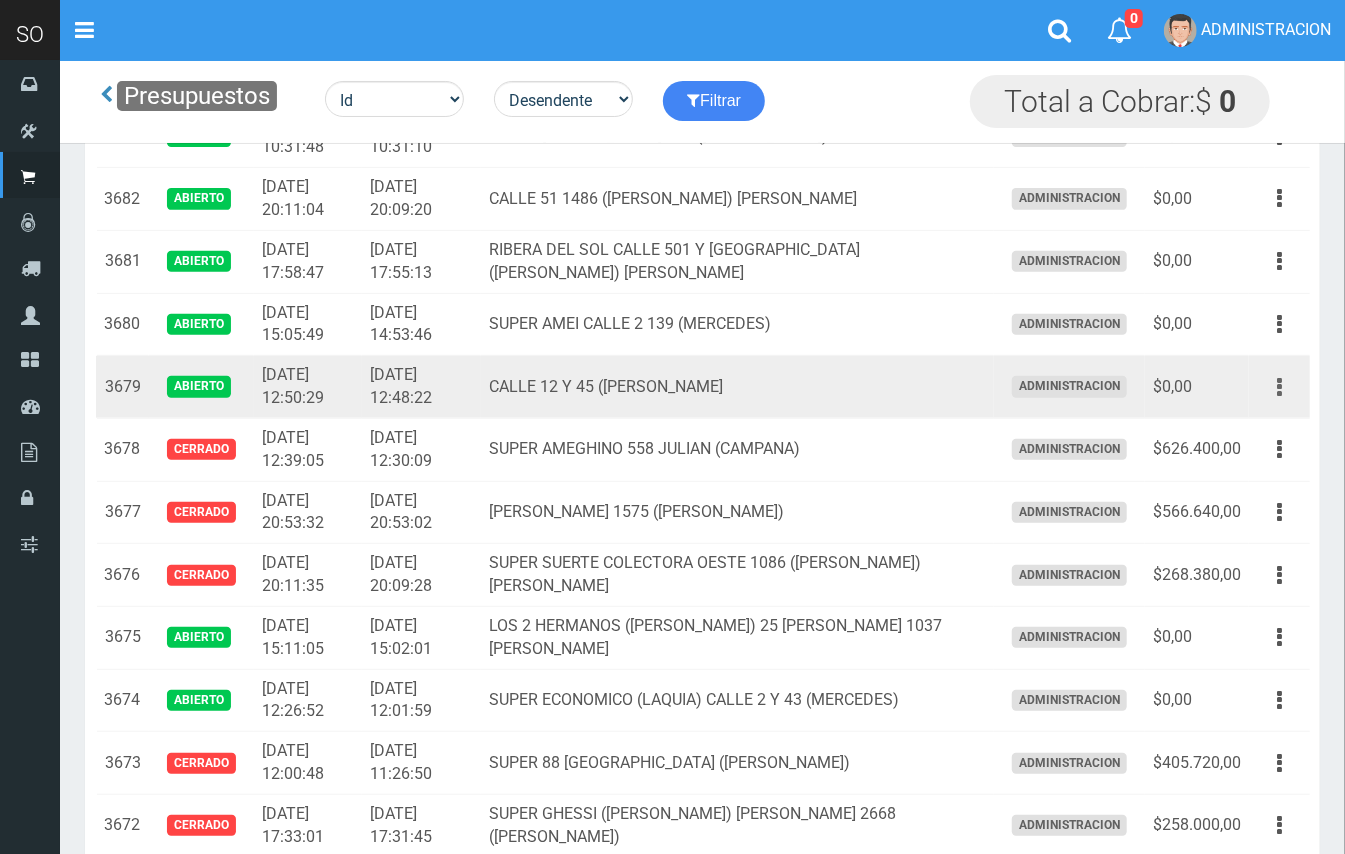 click at bounding box center (1279, 387) 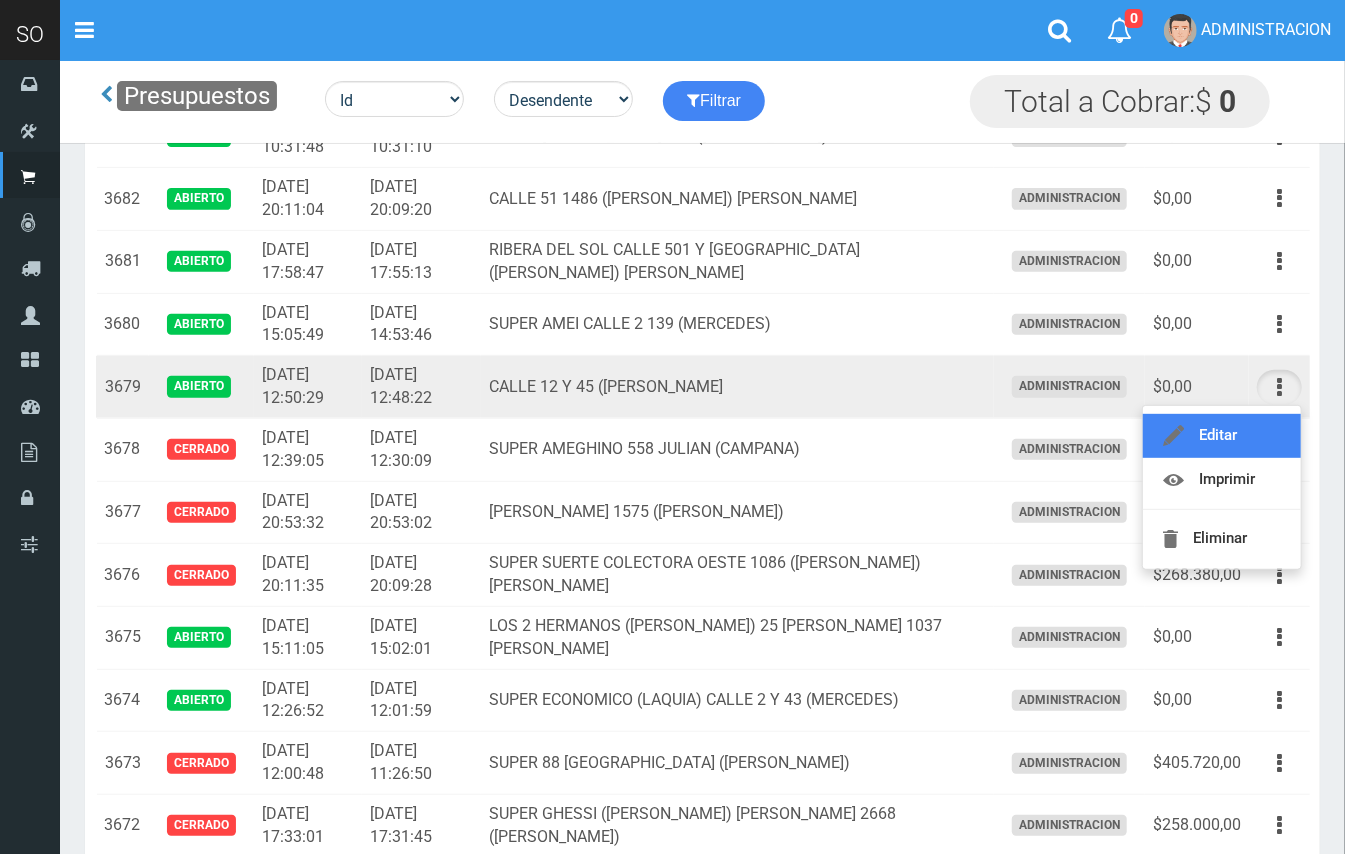 click on "Editar" at bounding box center [1222, 436] 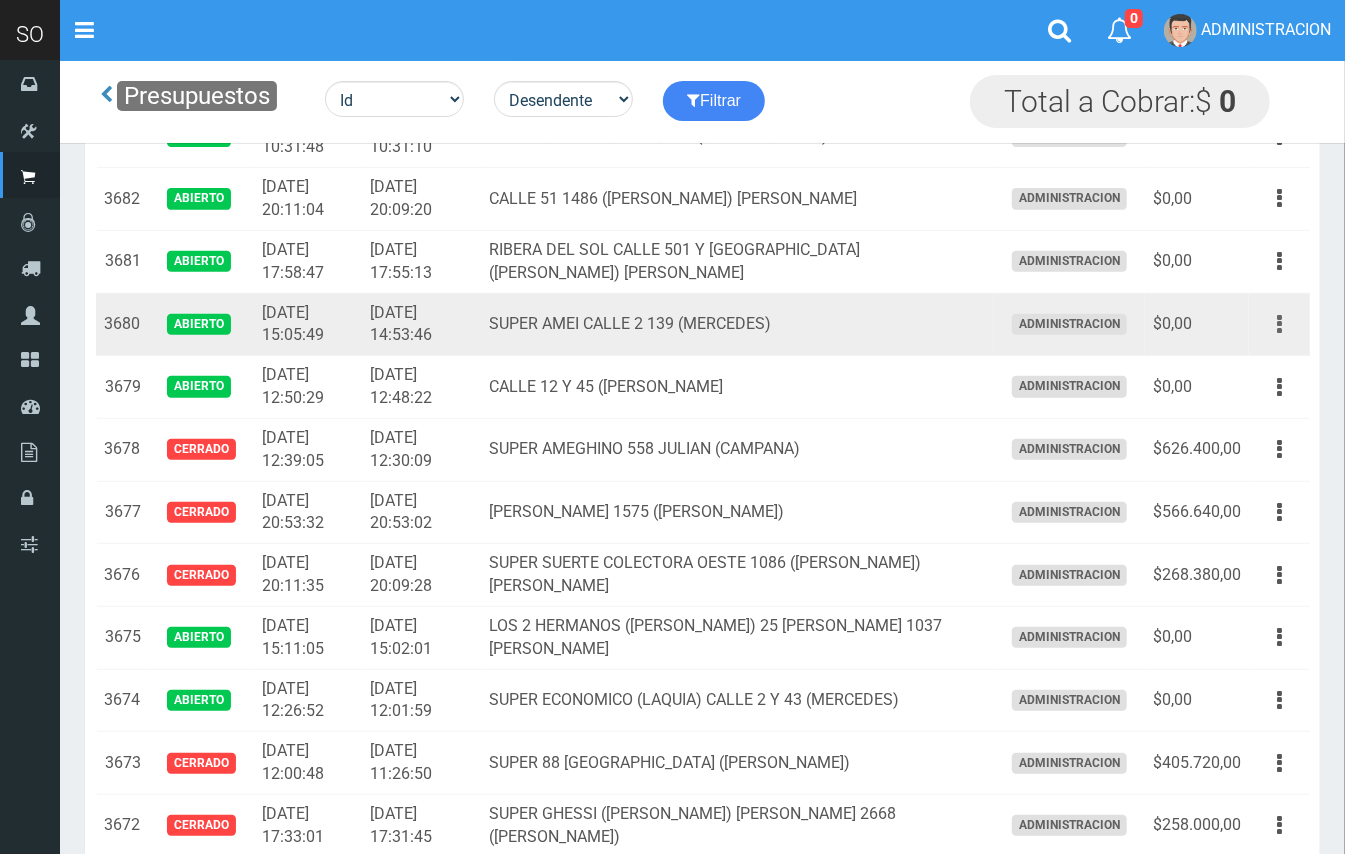 click at bounding box center [1279, 324] 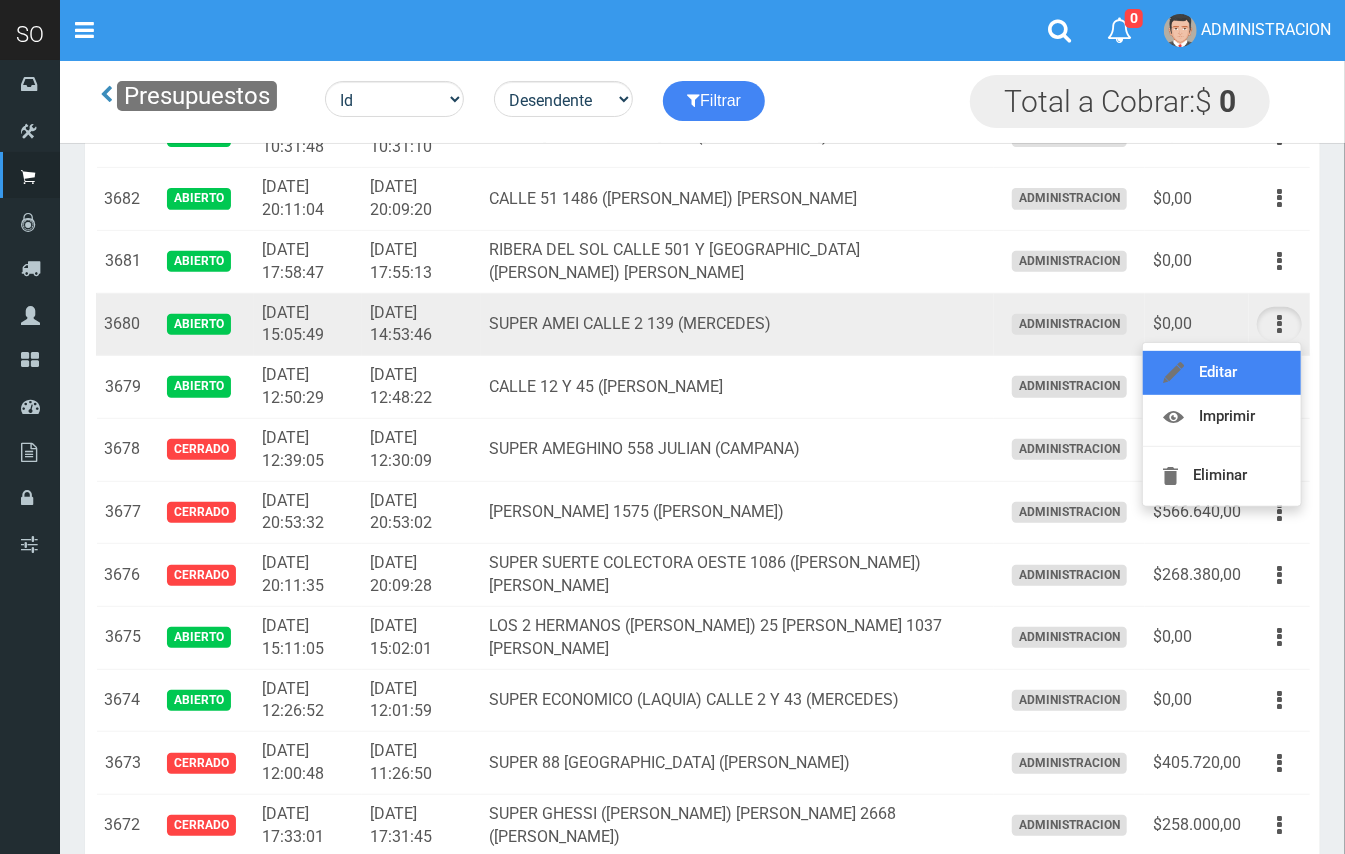 click on "Editar" at bounding box center [1222, 373] 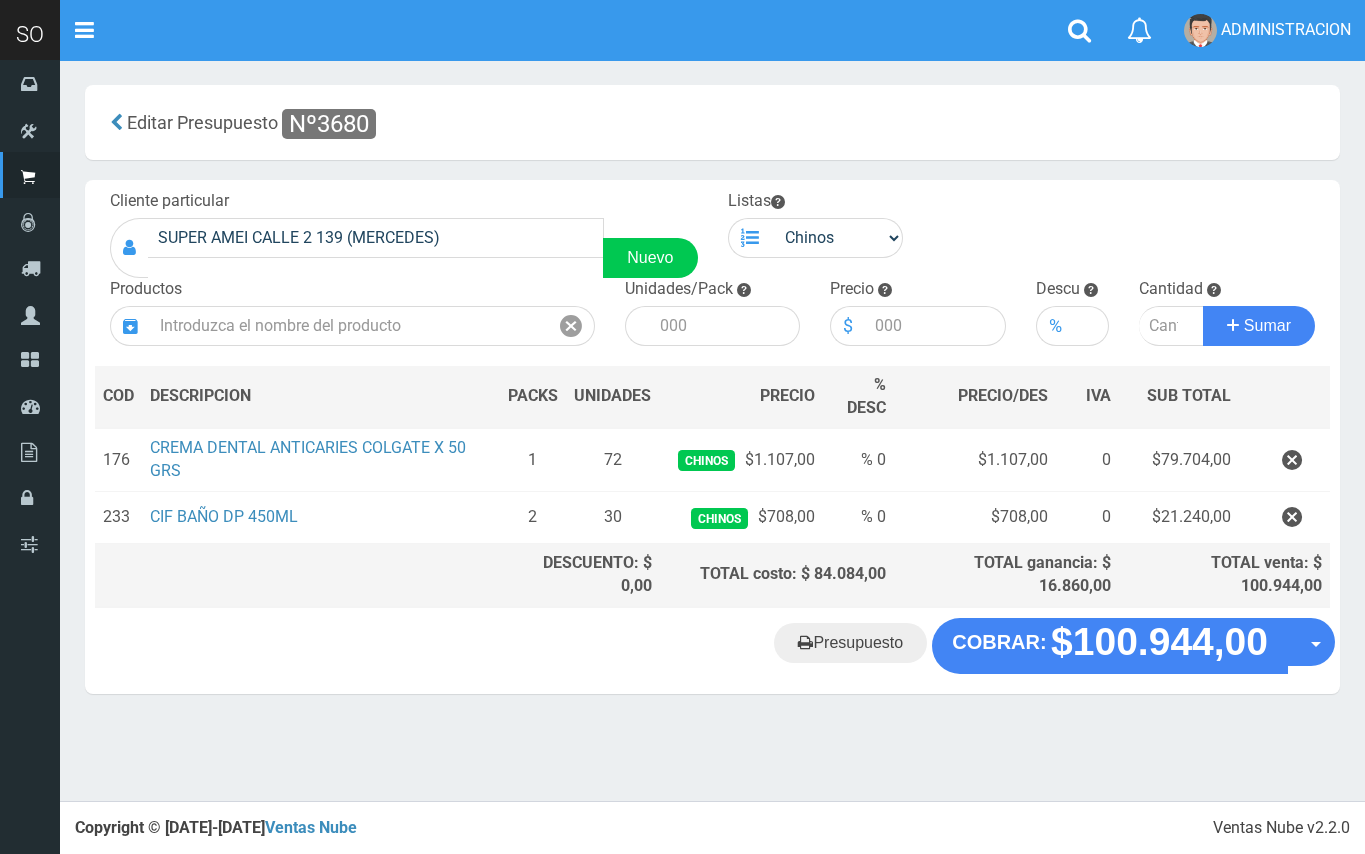 scroll, scrollTop: 0, scrollLeft: 0, axis: both 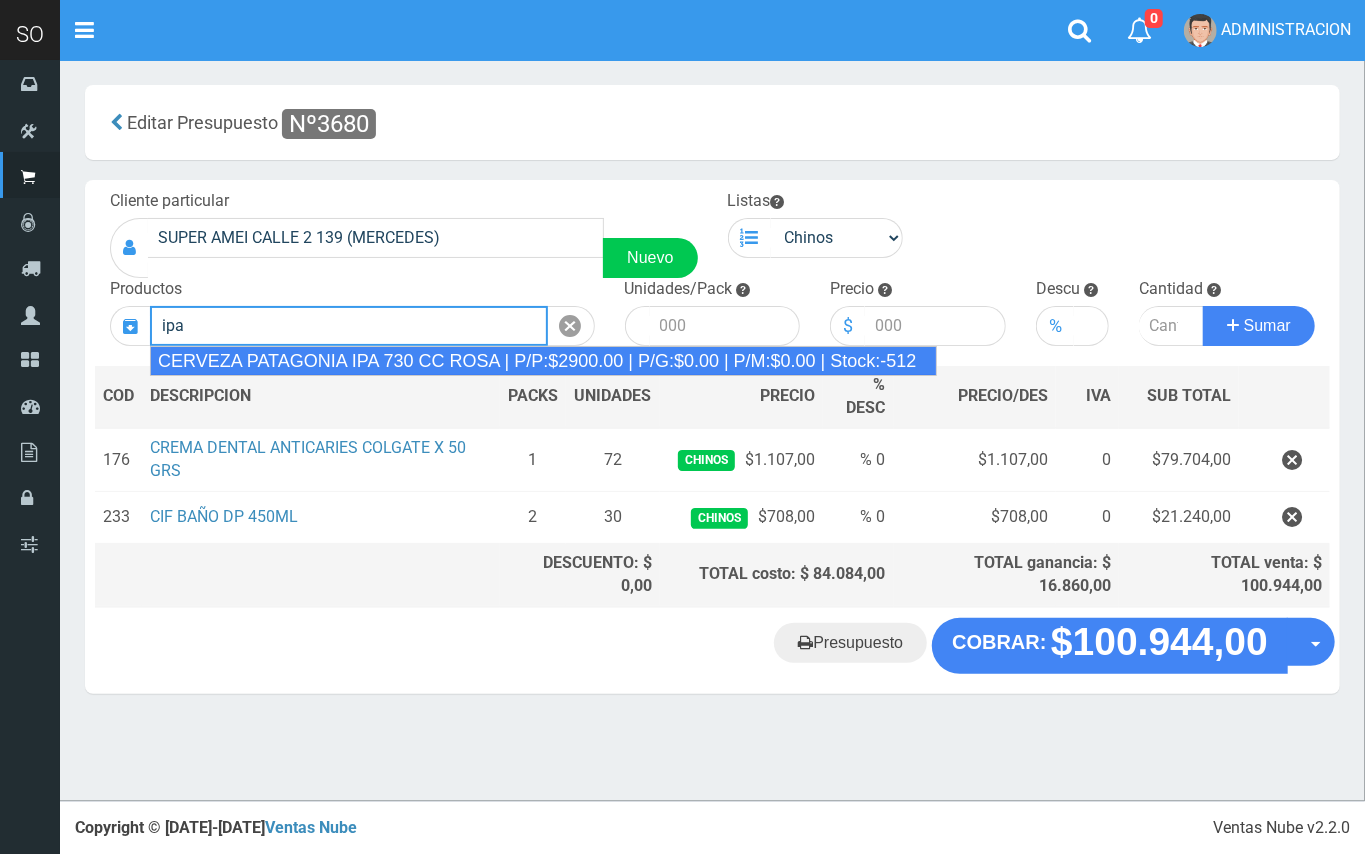 click on "CERVEZA PATAGONIA IPA 730 CC ROSA  | P/P:$2900.00 | P/G:$0.00 | P/M:$0.00 | Stock:-512" at bounding box center (543, 361) 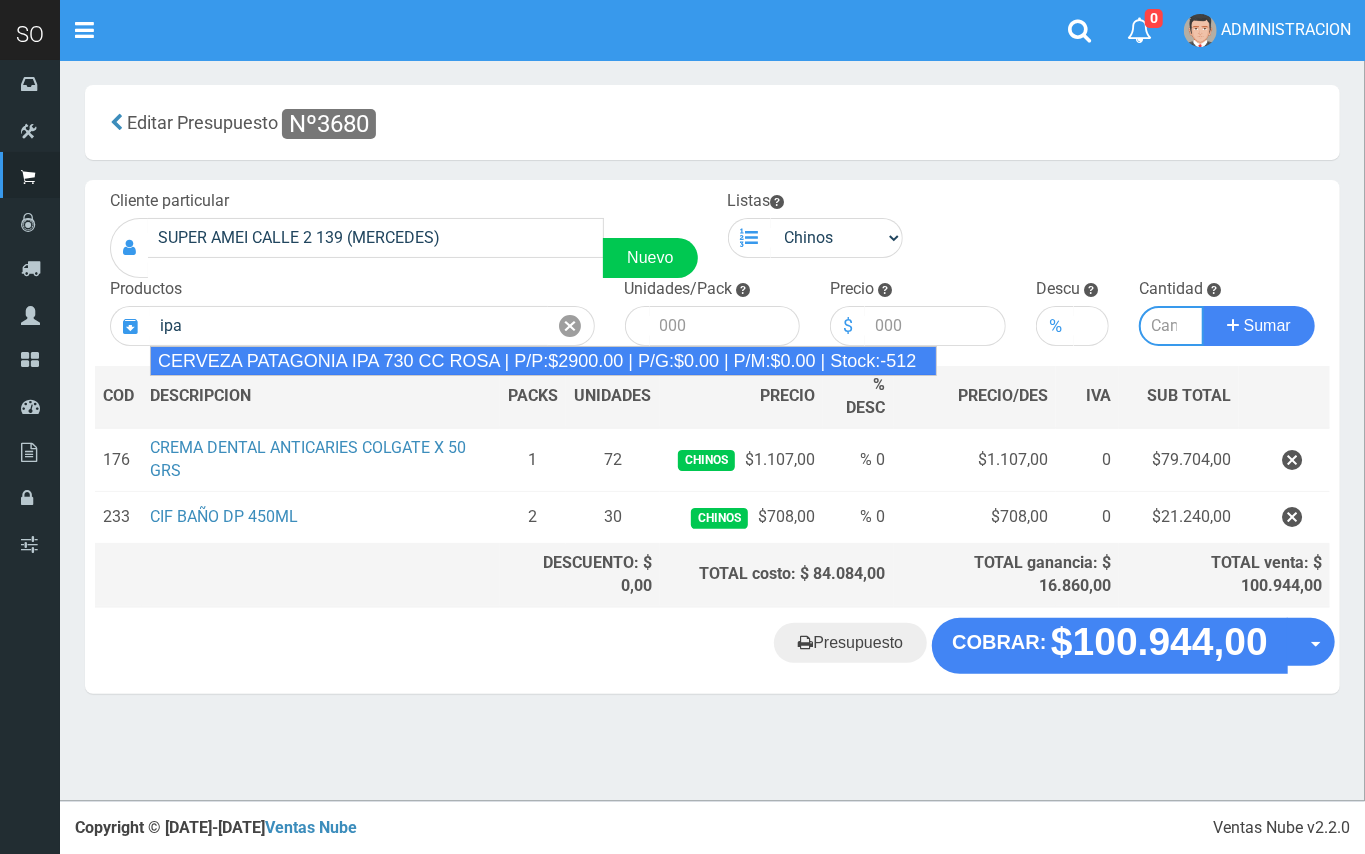 type on "CERVEZA PATAGONIA IPA 730 CC ROSA  | P/P:$2900.00 | P/G:$0.00 | P/M:$0.00 | Stock:-512" 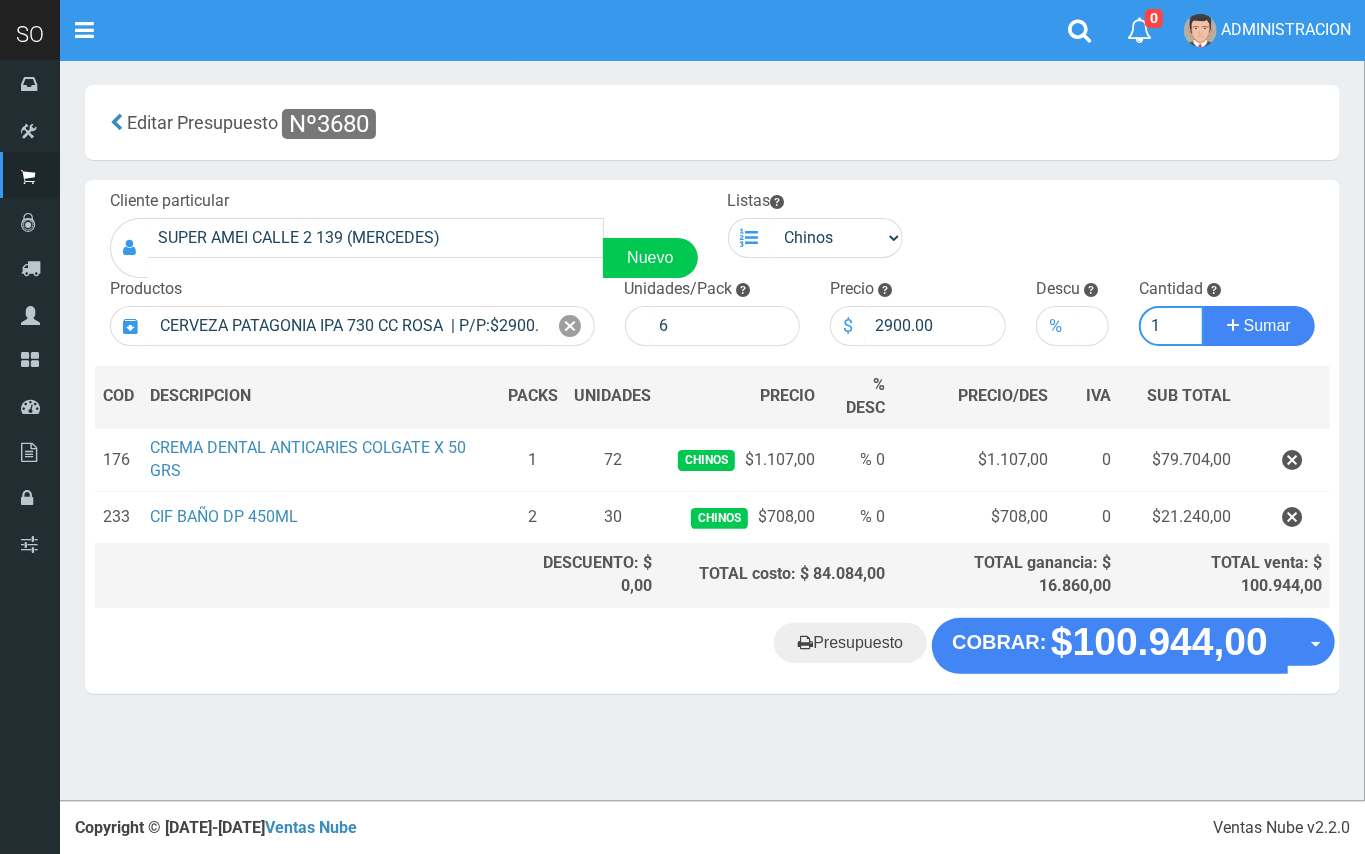 type on "1" 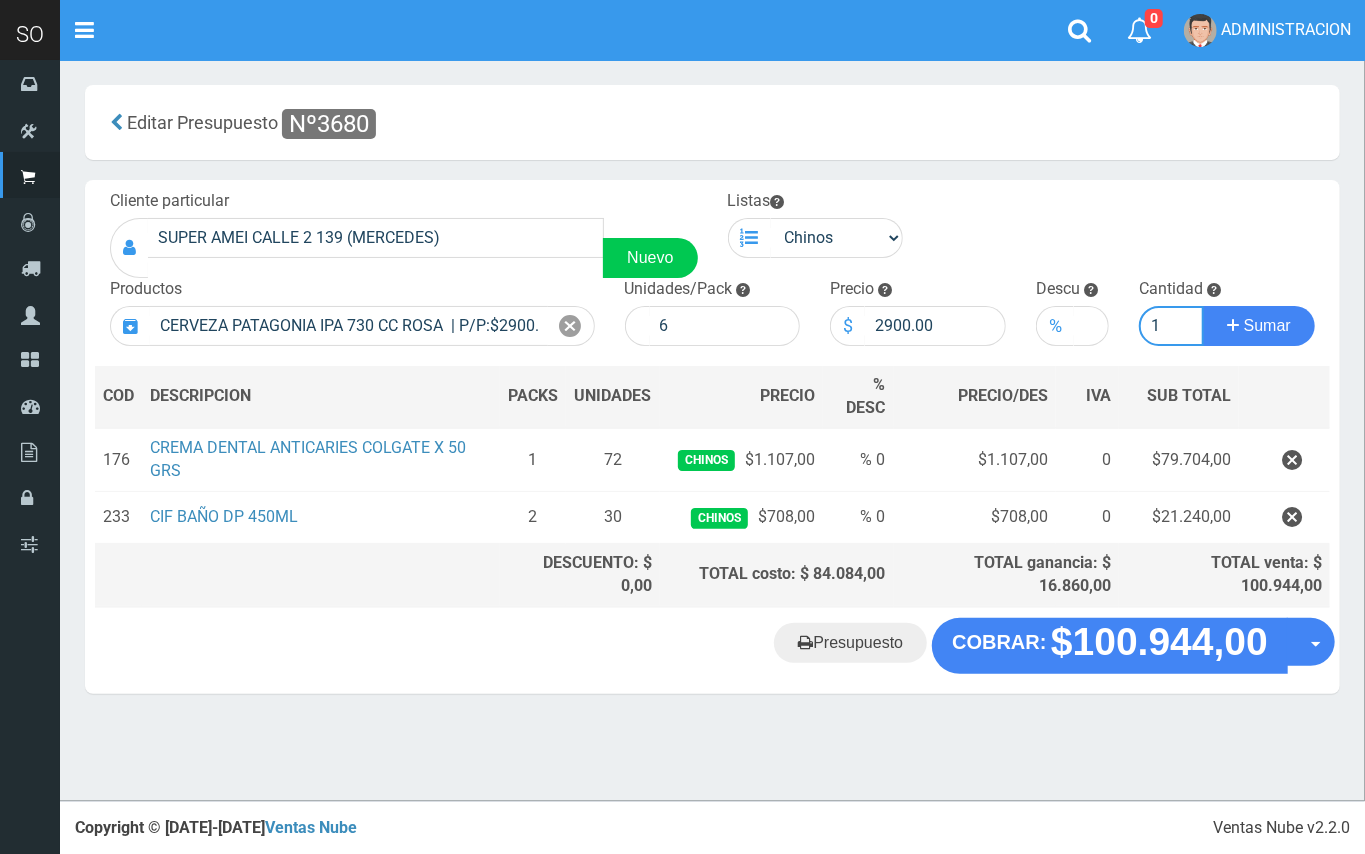 click on "Sumar" at bounding box center [1259, 326] 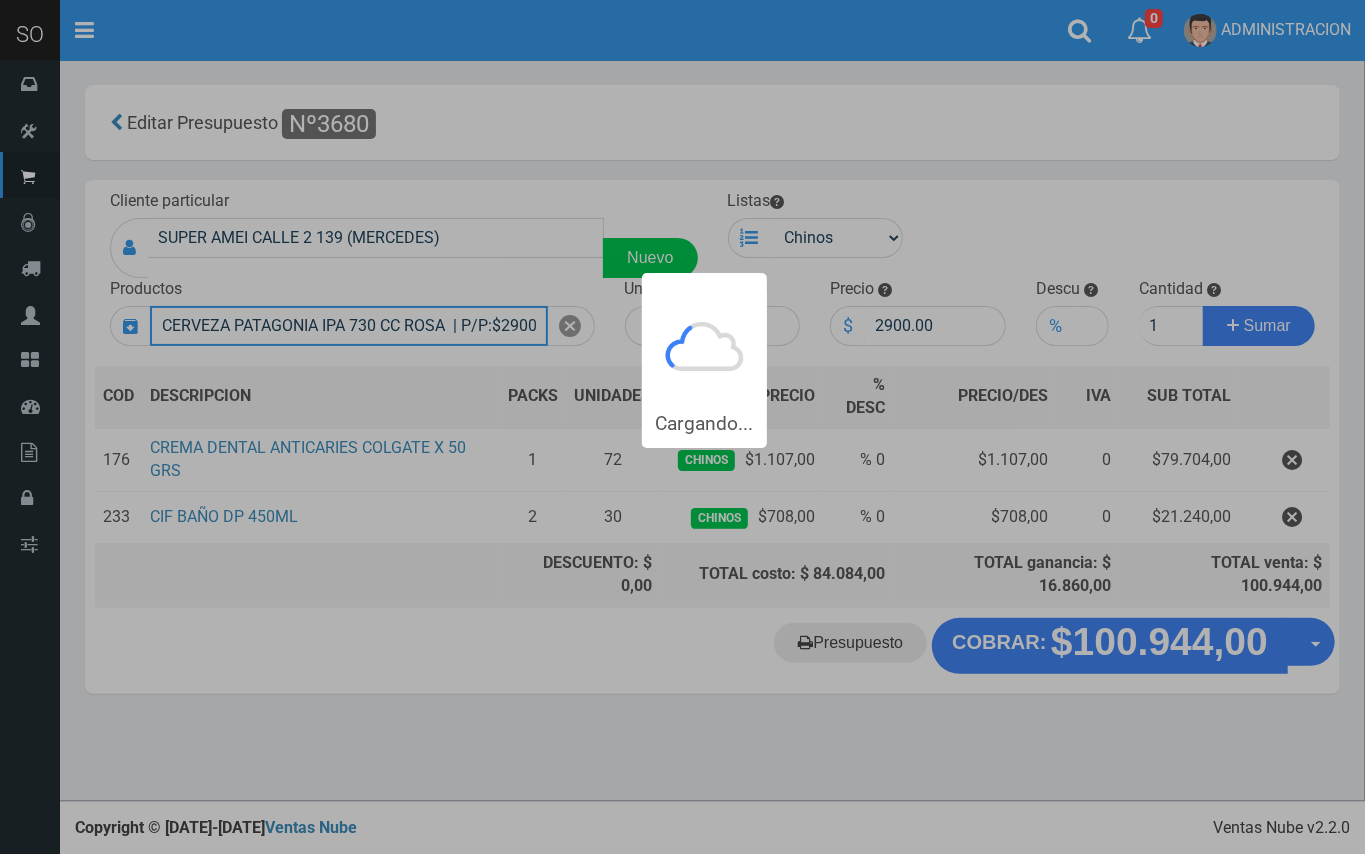 type 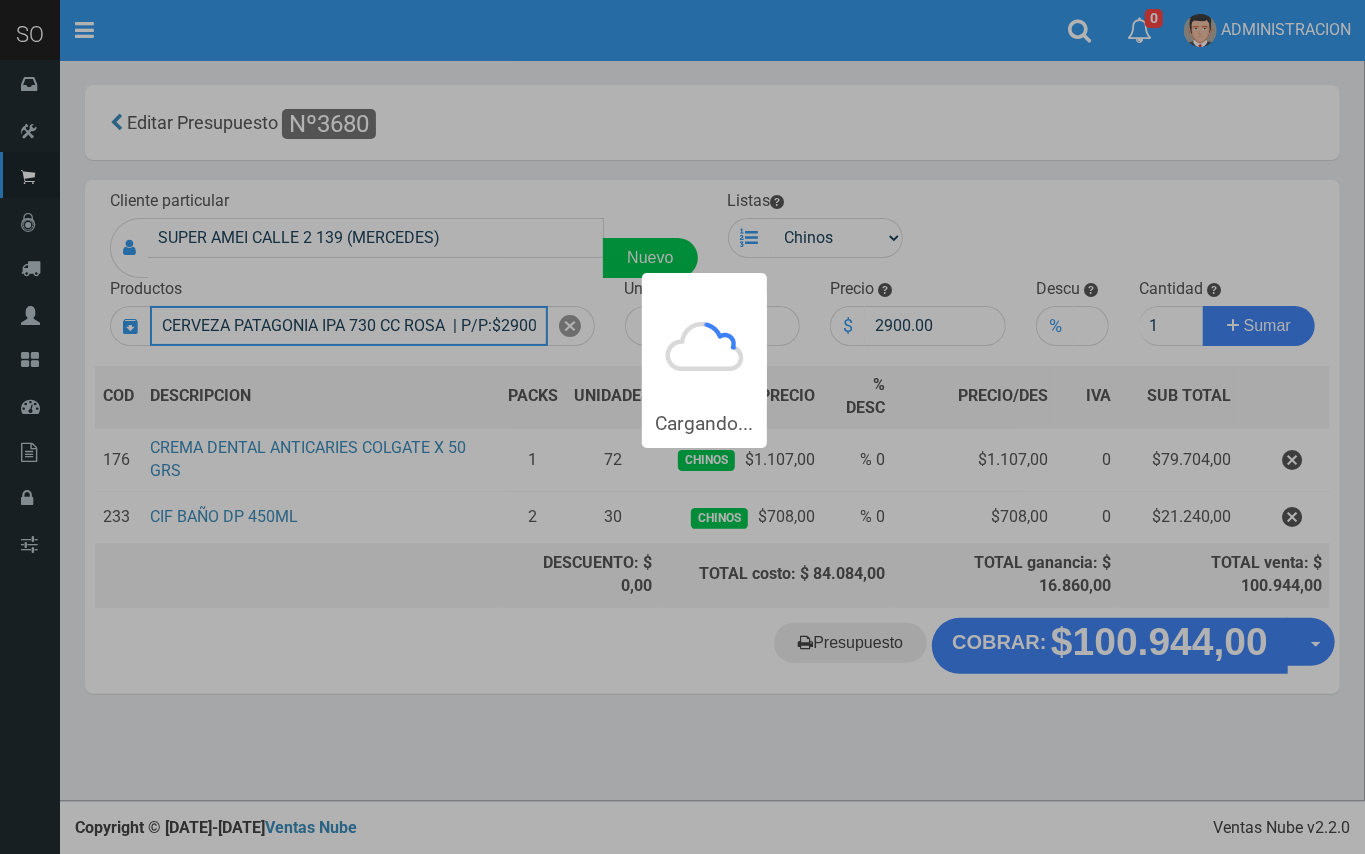 type 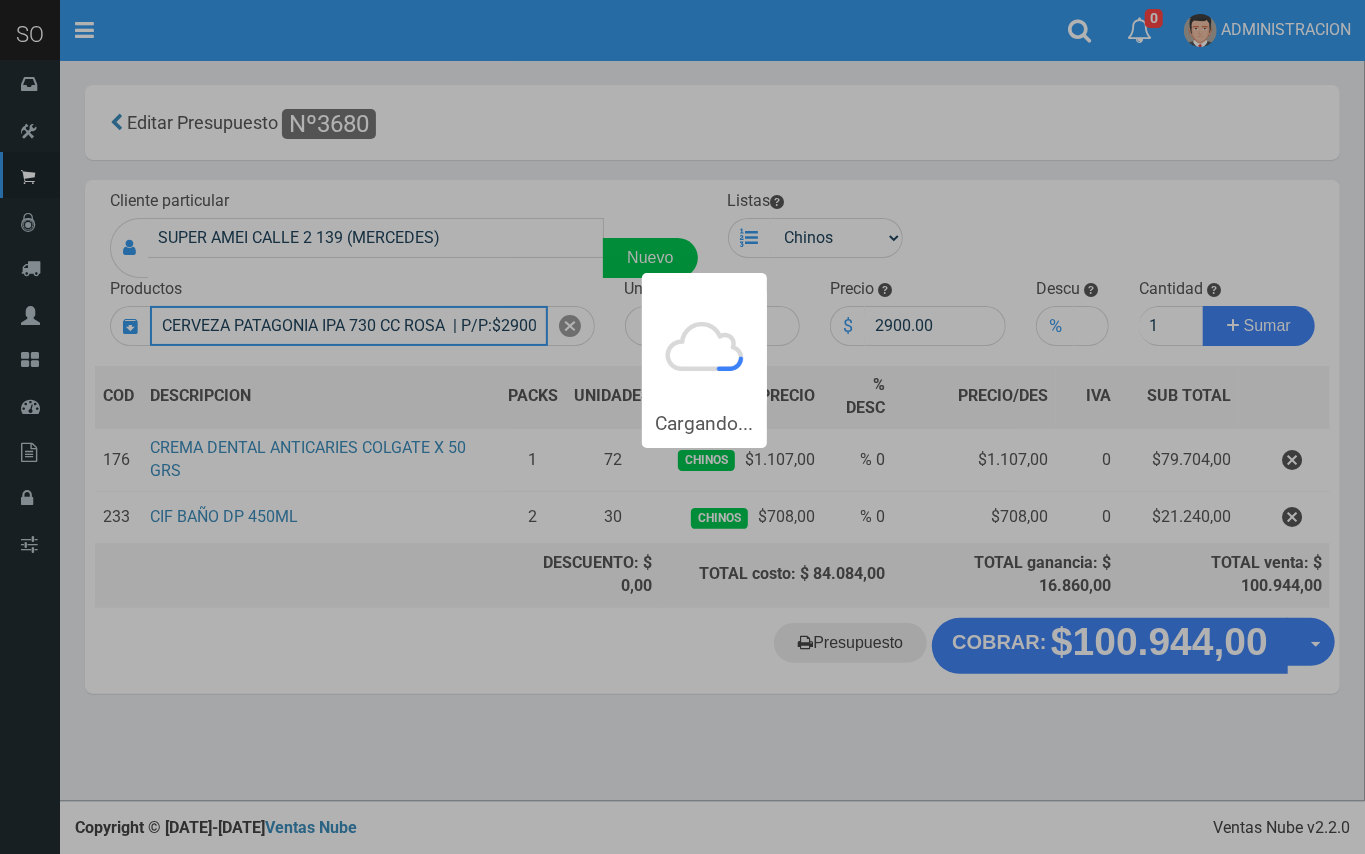 type 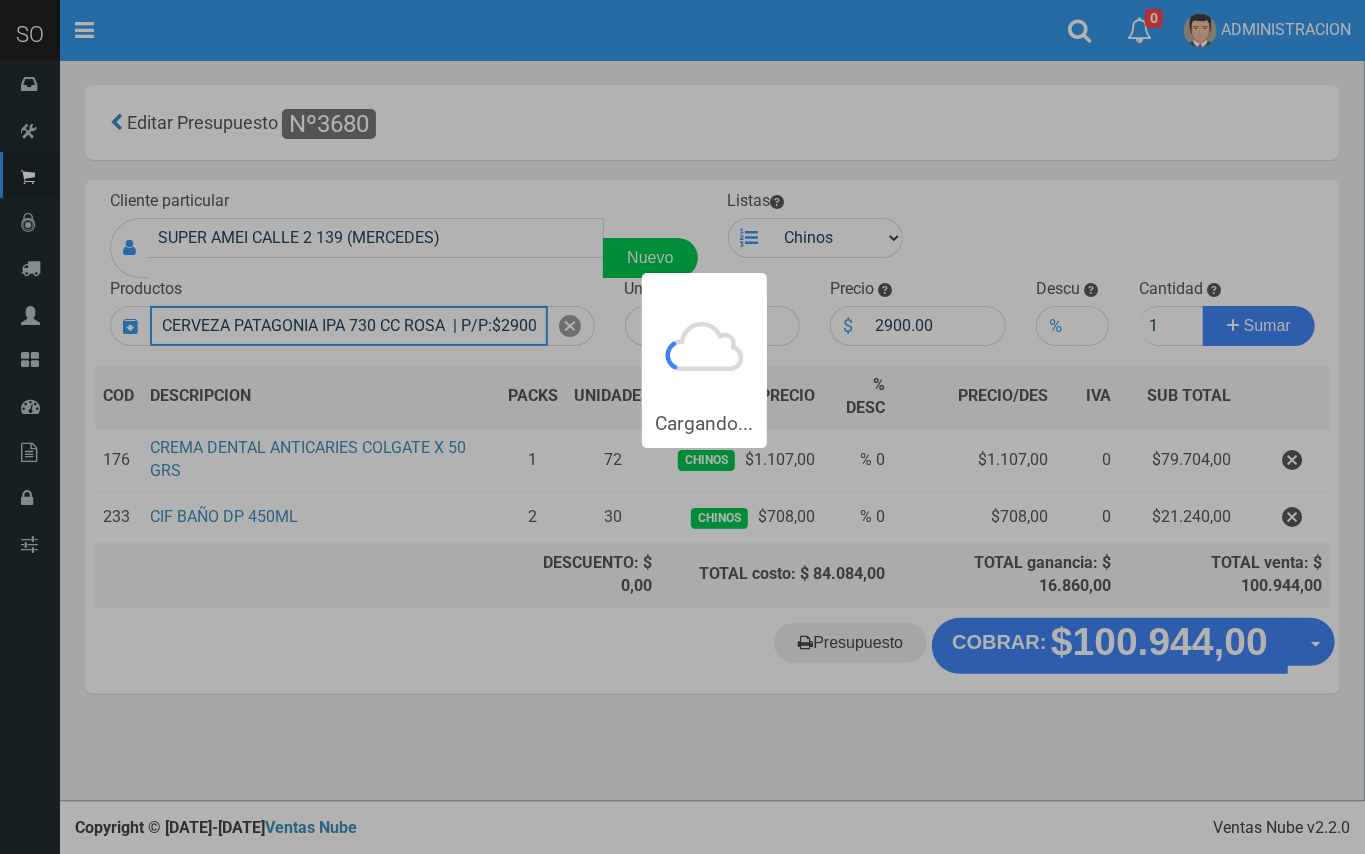 type 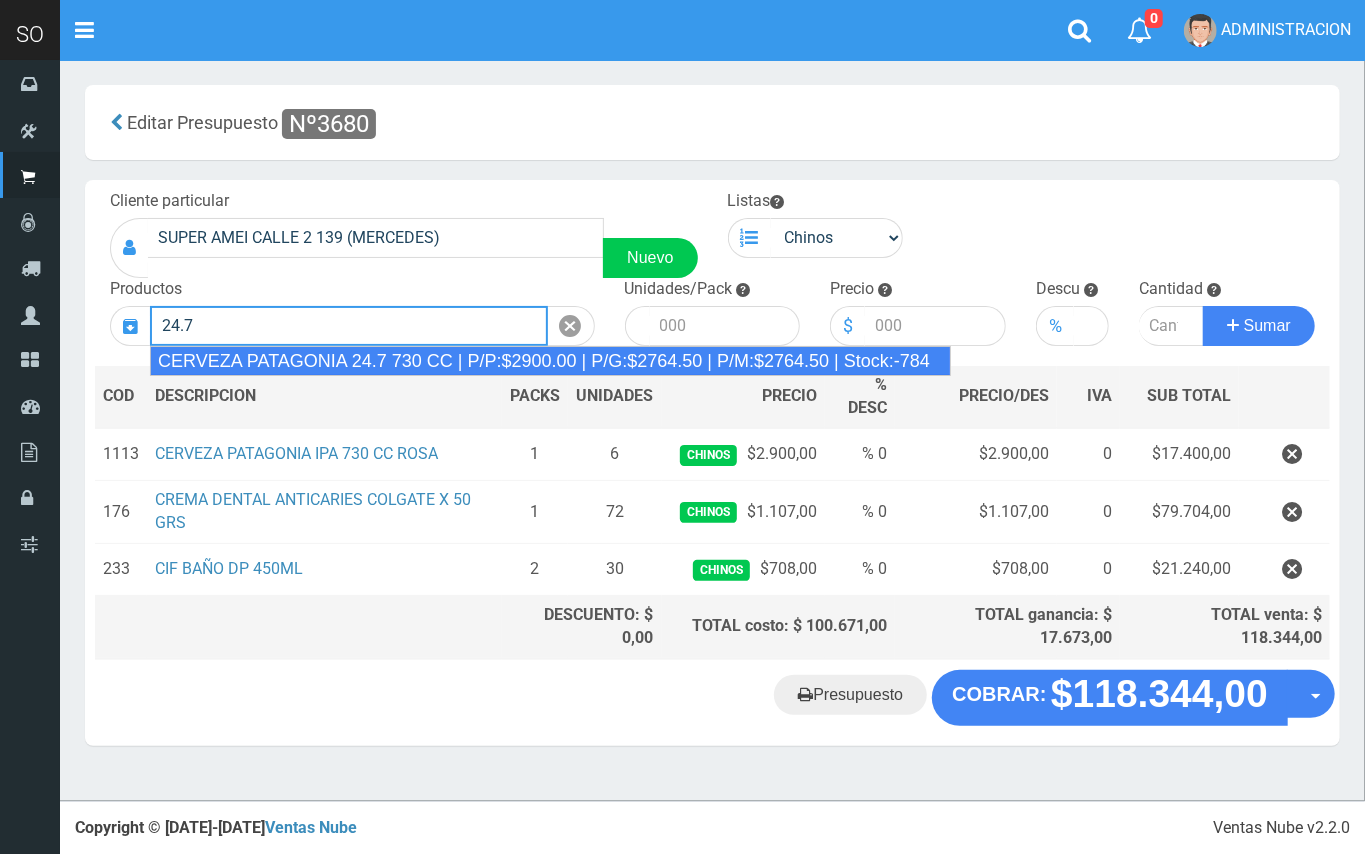 click on "CERVEZA PATAGONIA 24.7 730 CC | P/P:$2900.00 | P/G:$2764.50 | P/M:$2764.50 | Stock:-784" at bounding box center (550, 361) 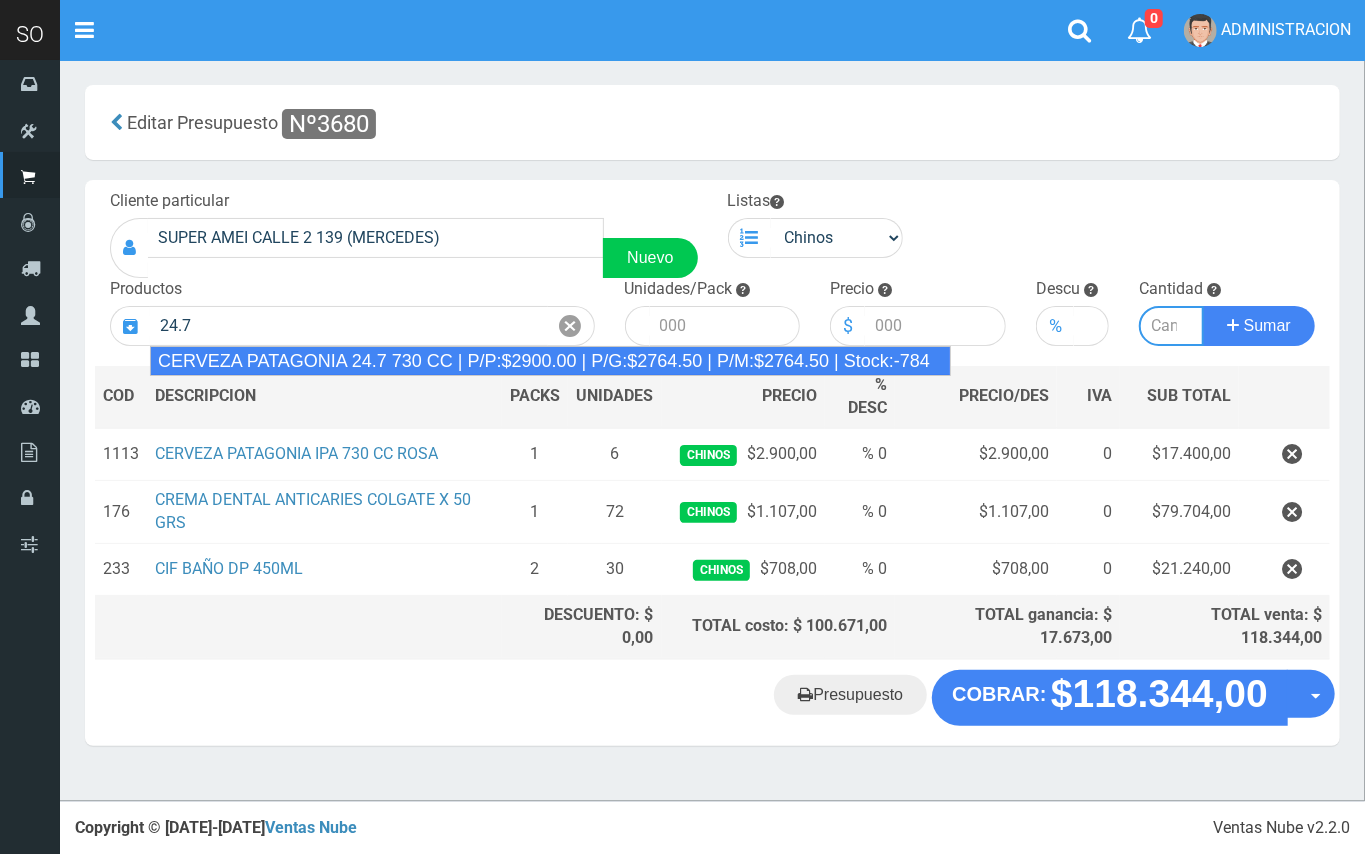 type on "CERVEZA PATAGONIA 24.7 730 CC | P/P:$2900.00 | P/G:$2764.50 | P/M:$2764.50 | Stock:-784" 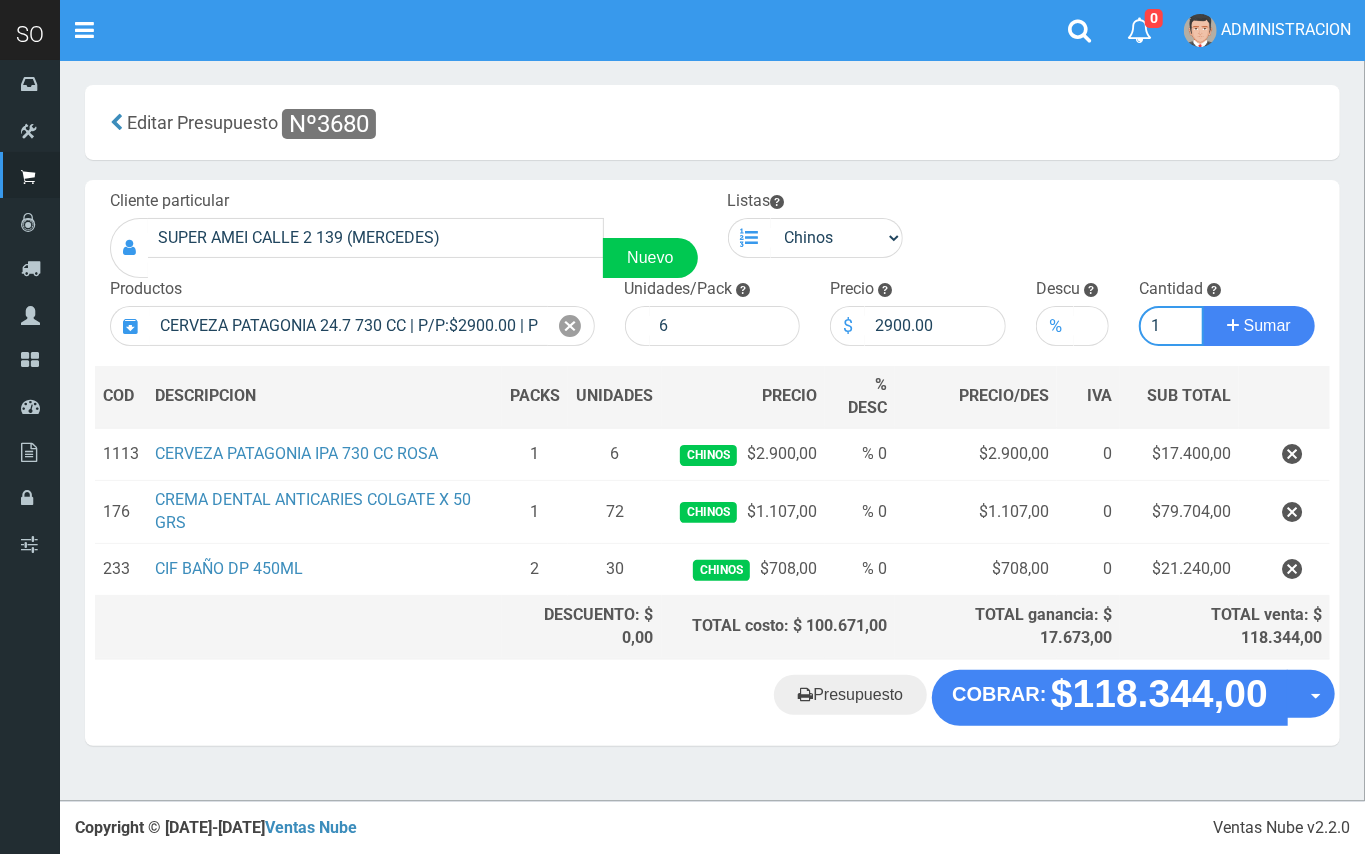 type on "1" 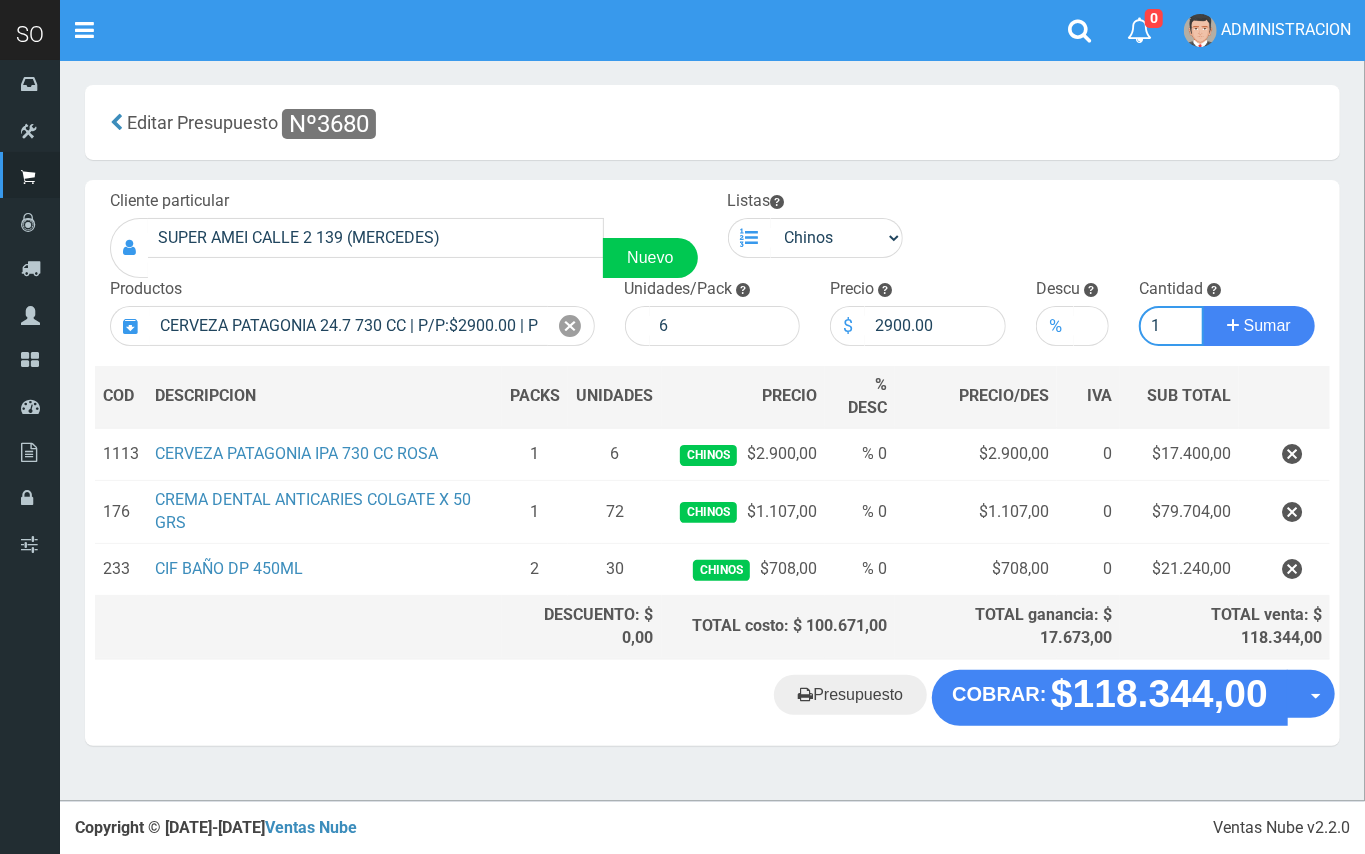 click on "Sumar" at bounding box center (1259, 326) 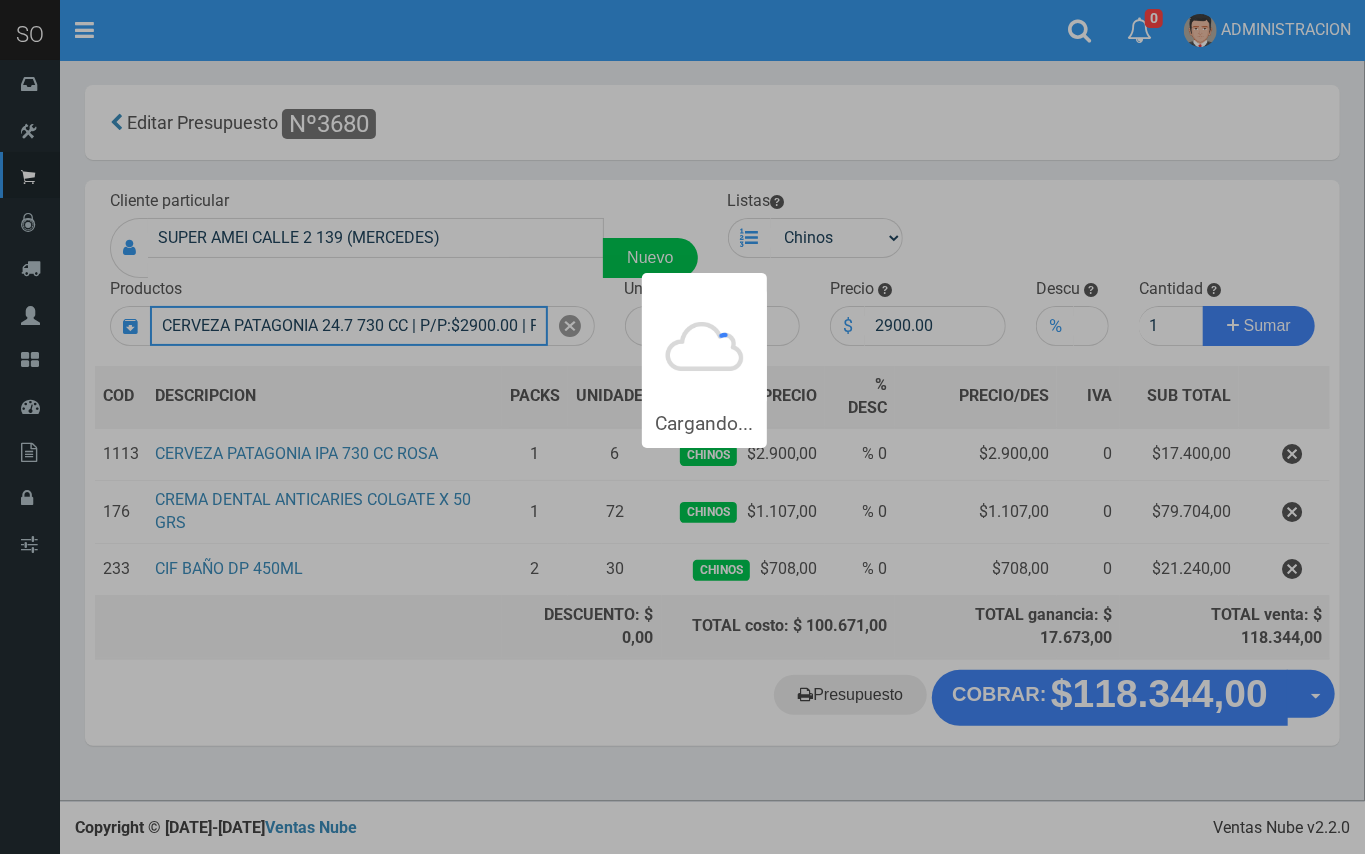 type 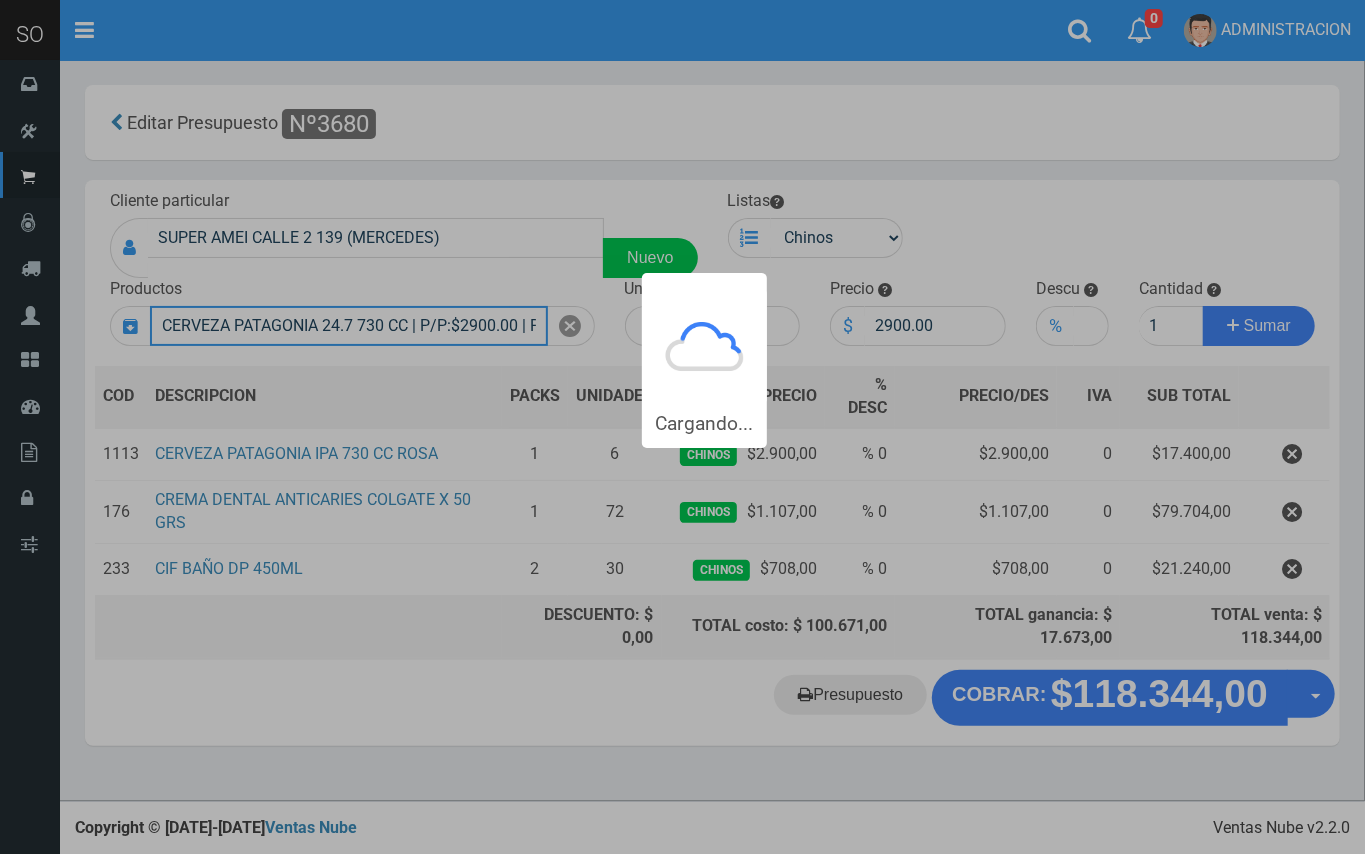 type 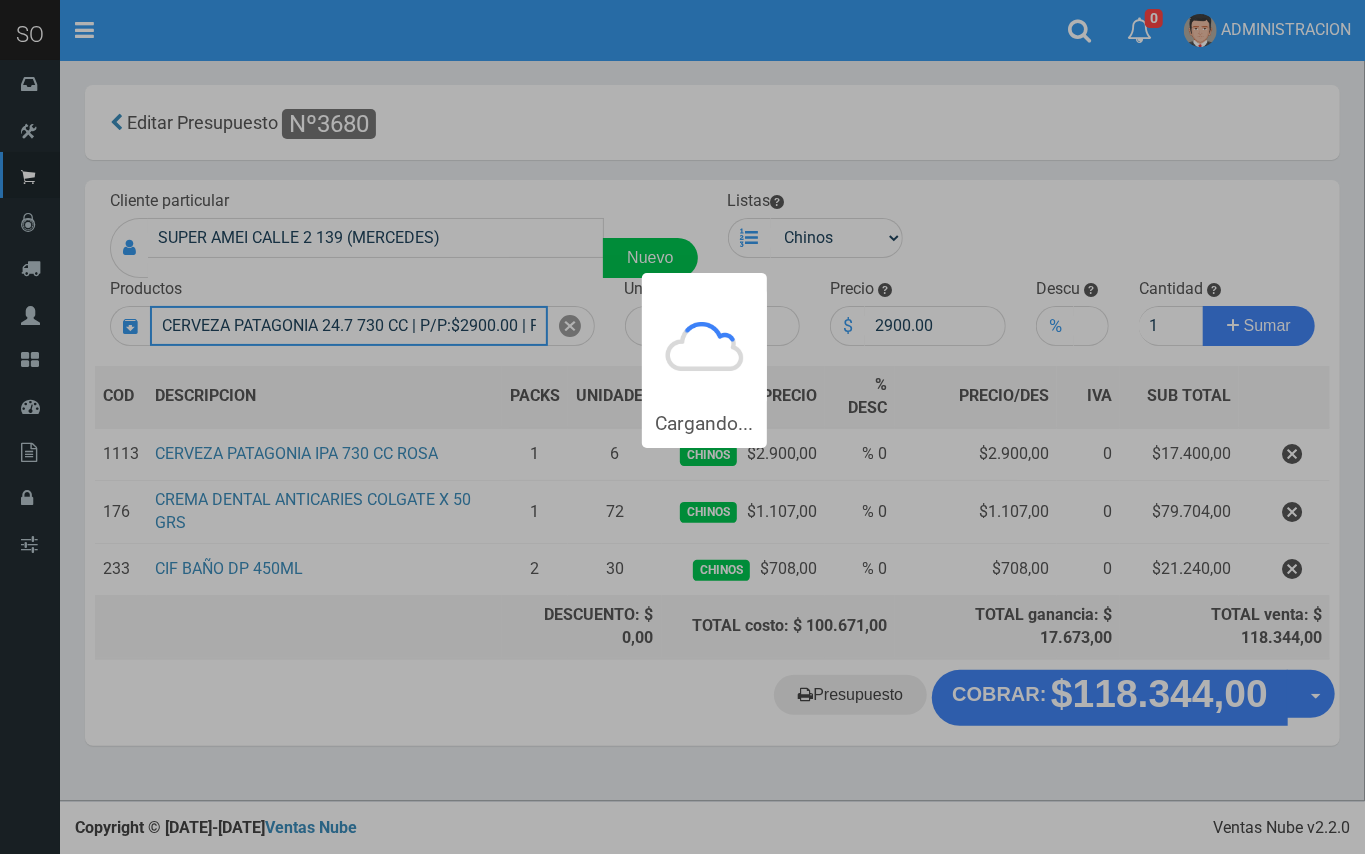 type 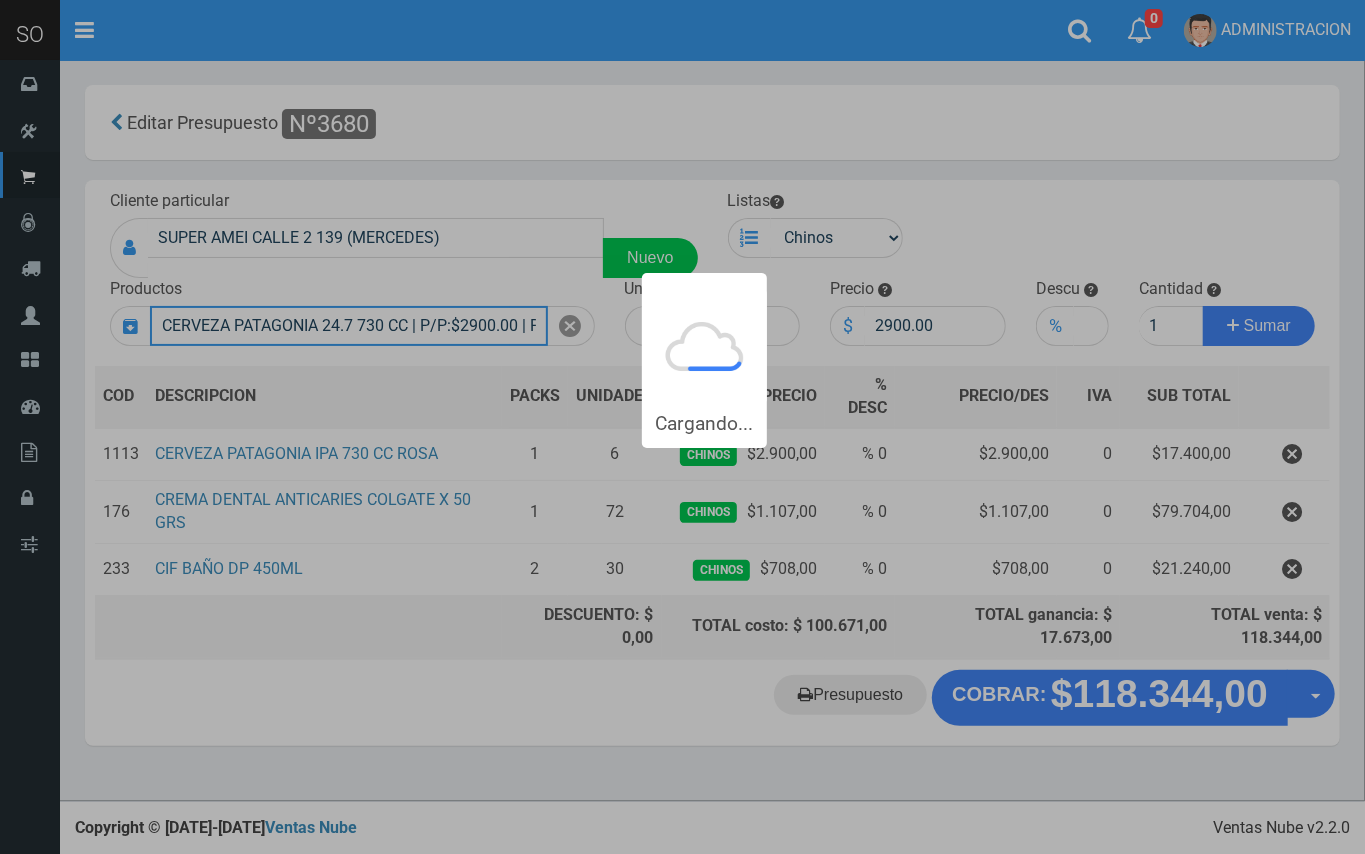 type 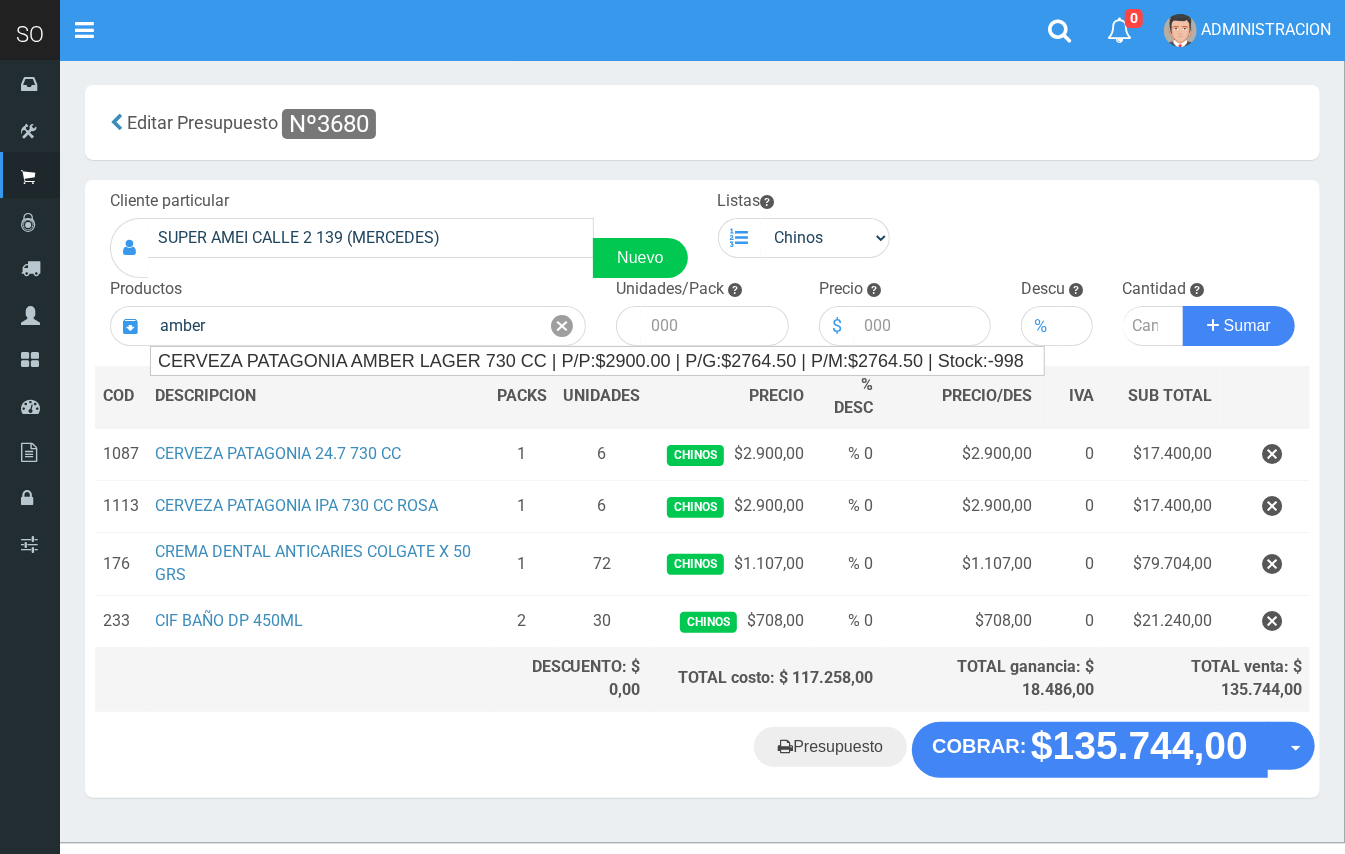 click on "DES  CRIPCION" at bounding box center [318, 397] 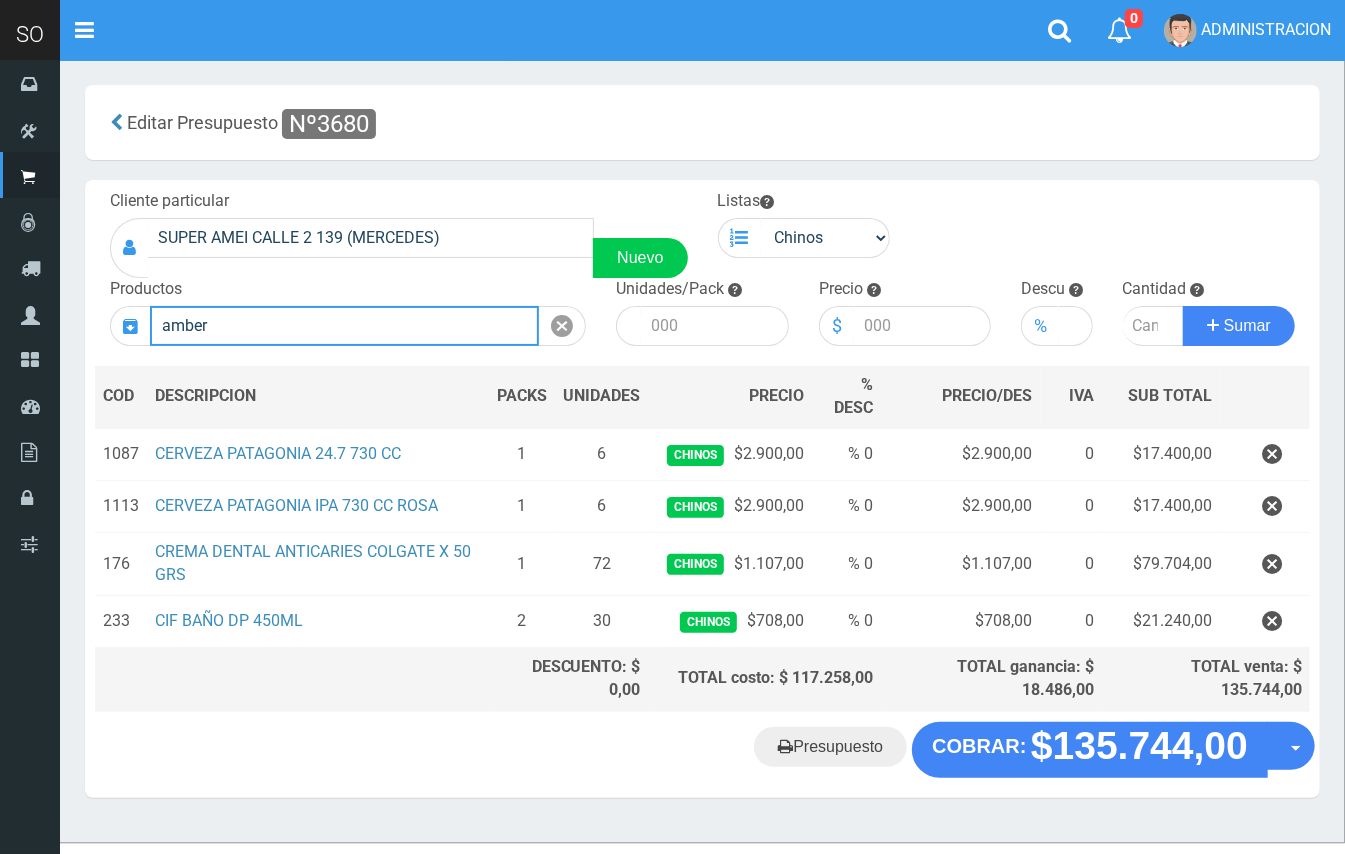 click on "amber" at bounding box center (344, 326) 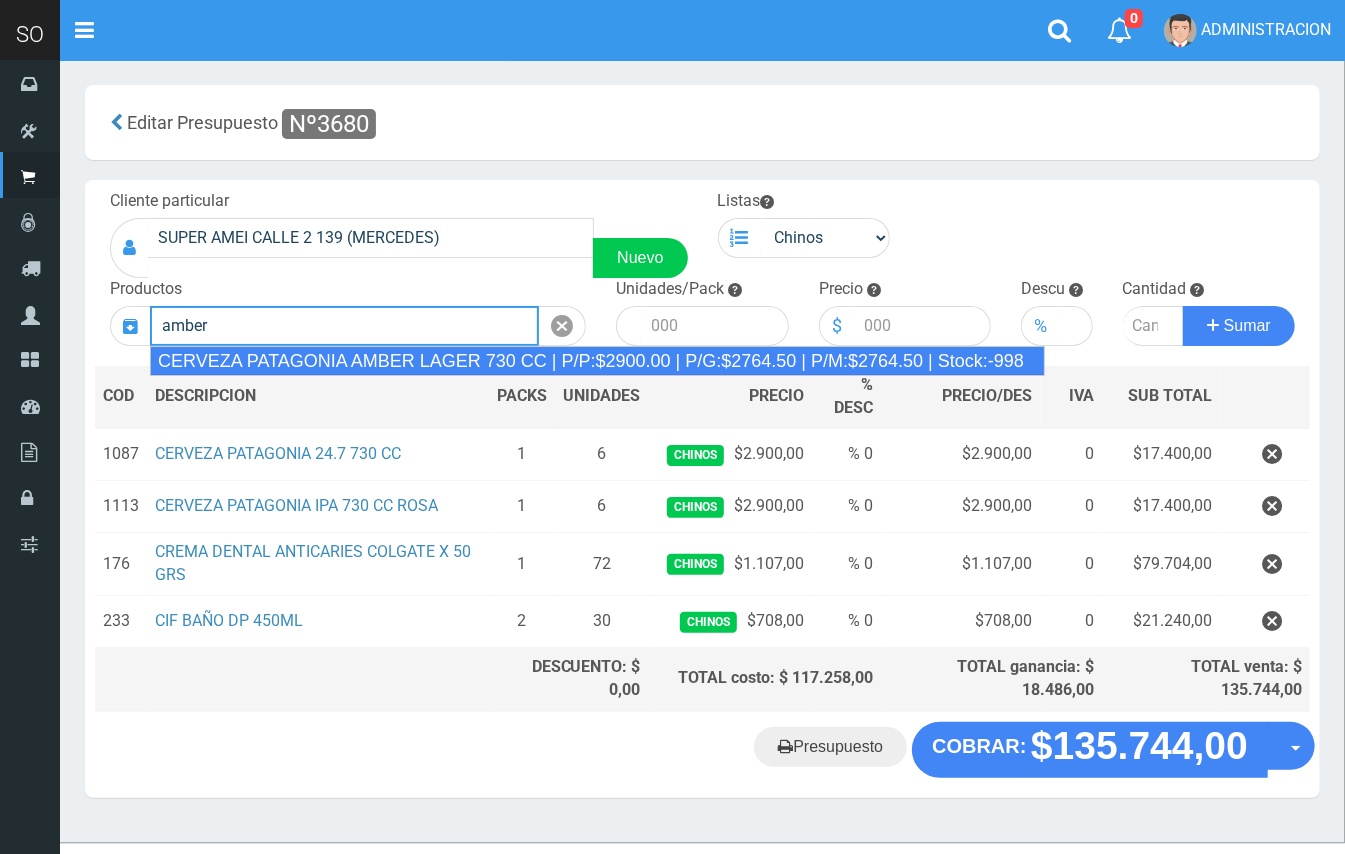 click on "CERVEZA PATAGONIA AMBER LAGER 730 CC | P/P:$2900.00 | P/G:$2764.50 | P/M:$2764.50 | Stock:-998" at bounding box center (597, 361) 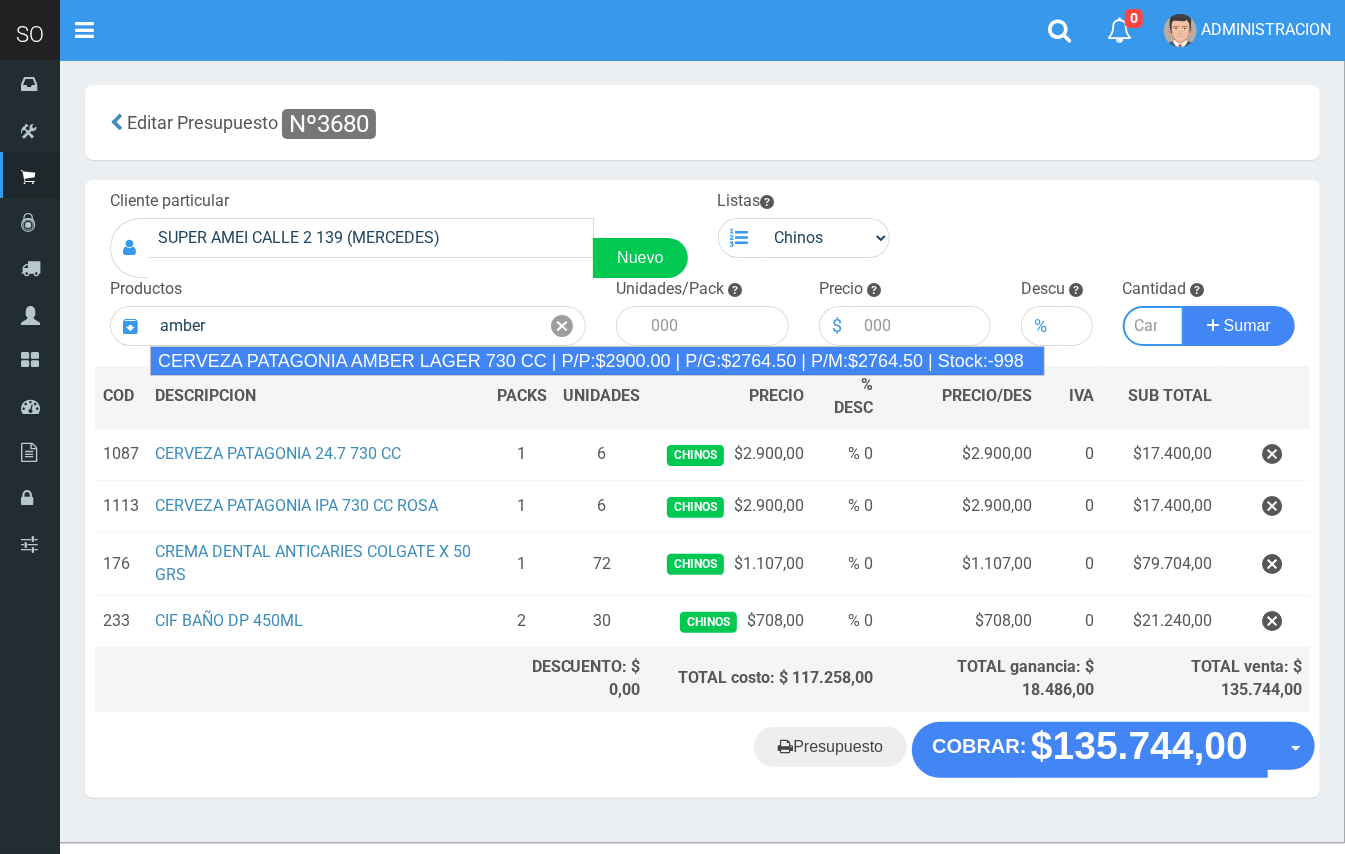 type on "CERVEZA PATAGONIA AMBER LAGER 730 CC | P/P:$2900.00 | P/G:$2764.50 | P/M:$2764.50 | Stock:-998" 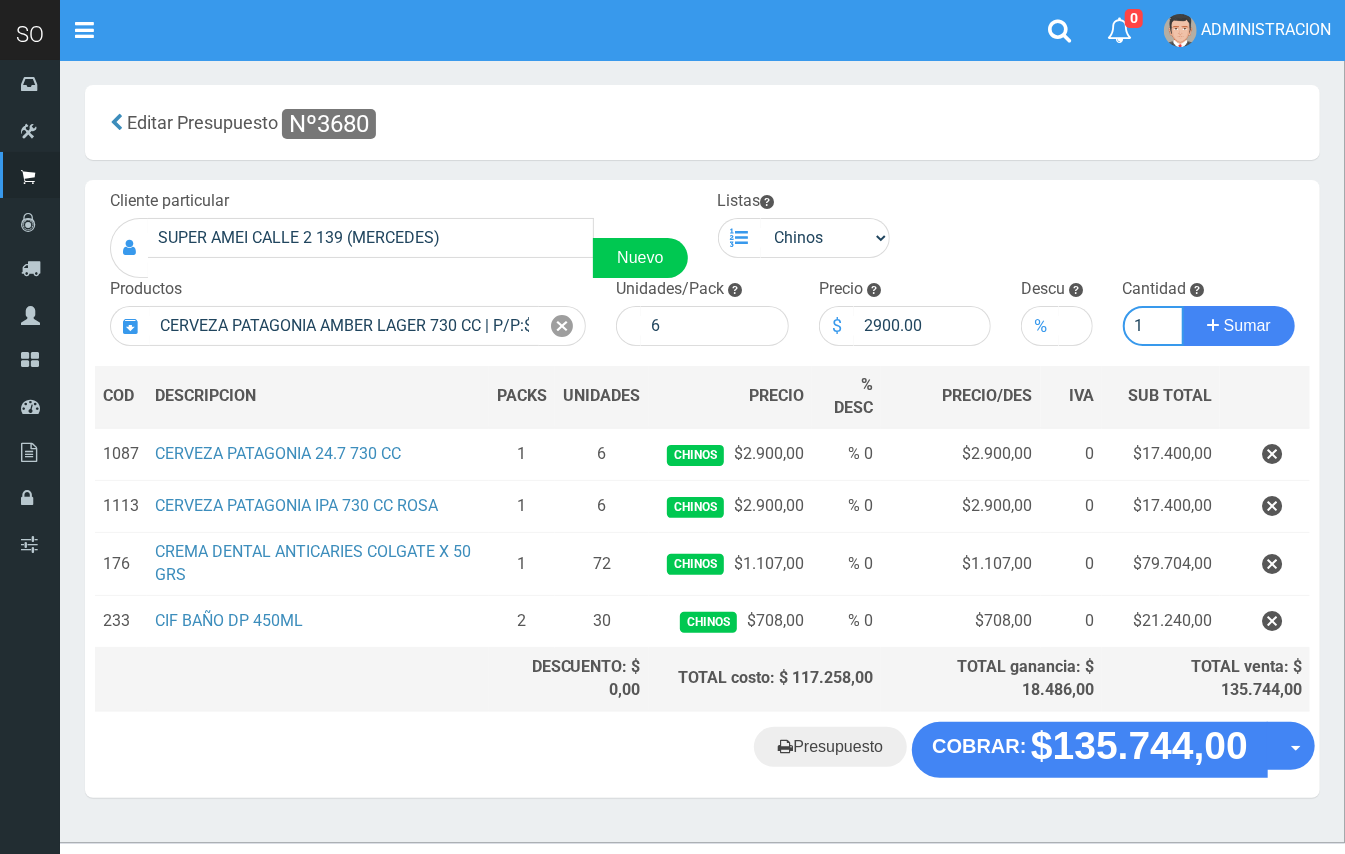 type on "1" 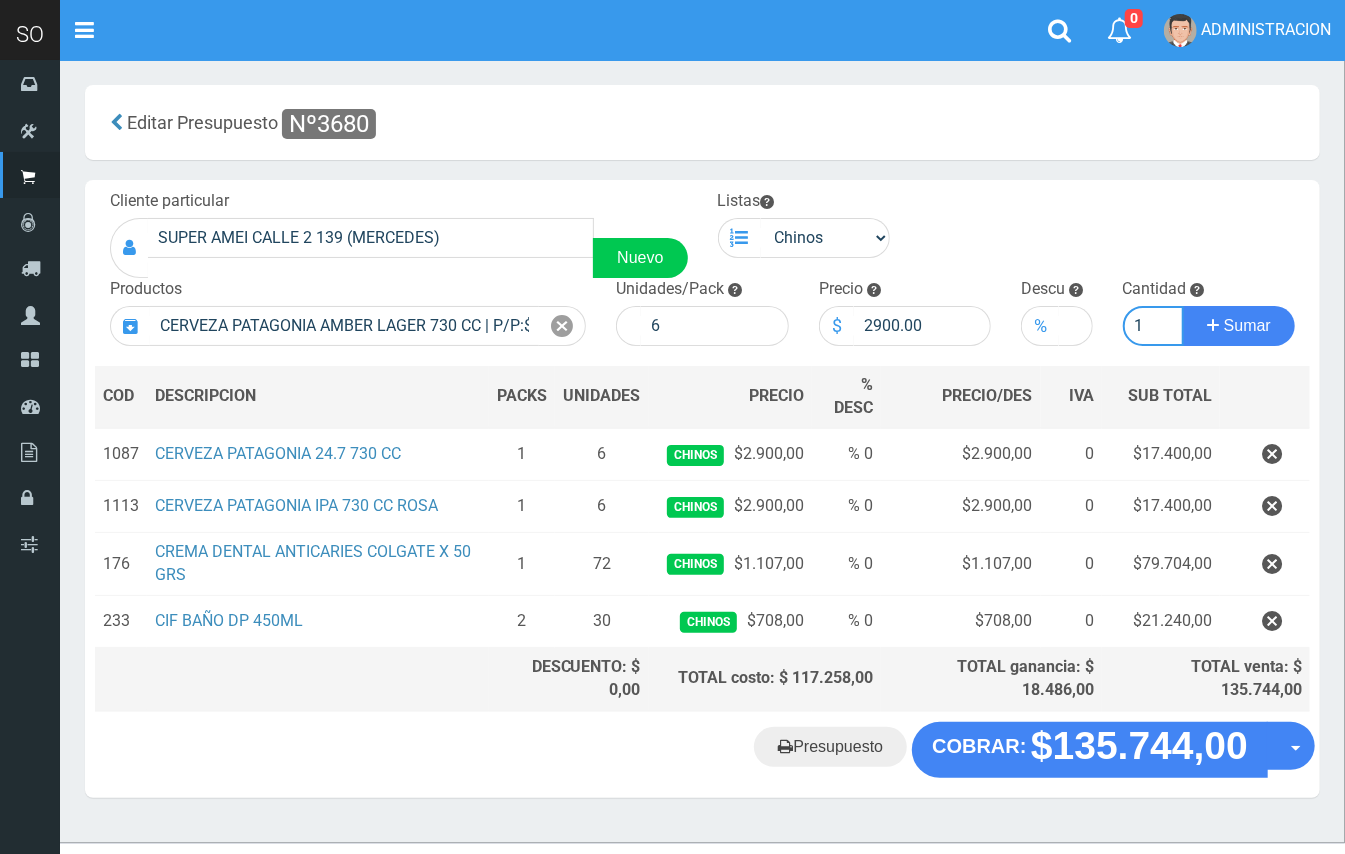 click on "Sumar" at bounding box center (1239, 326) 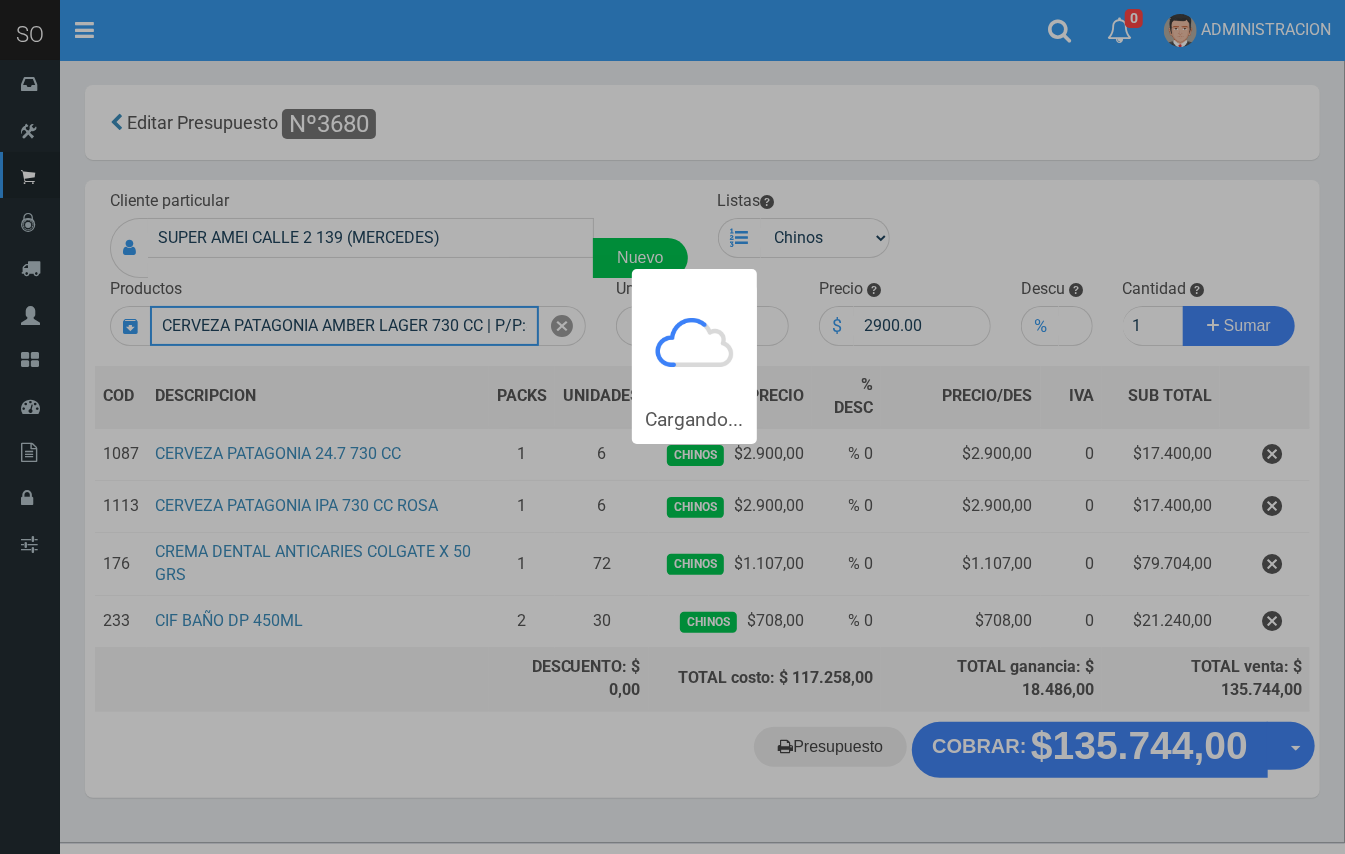 type 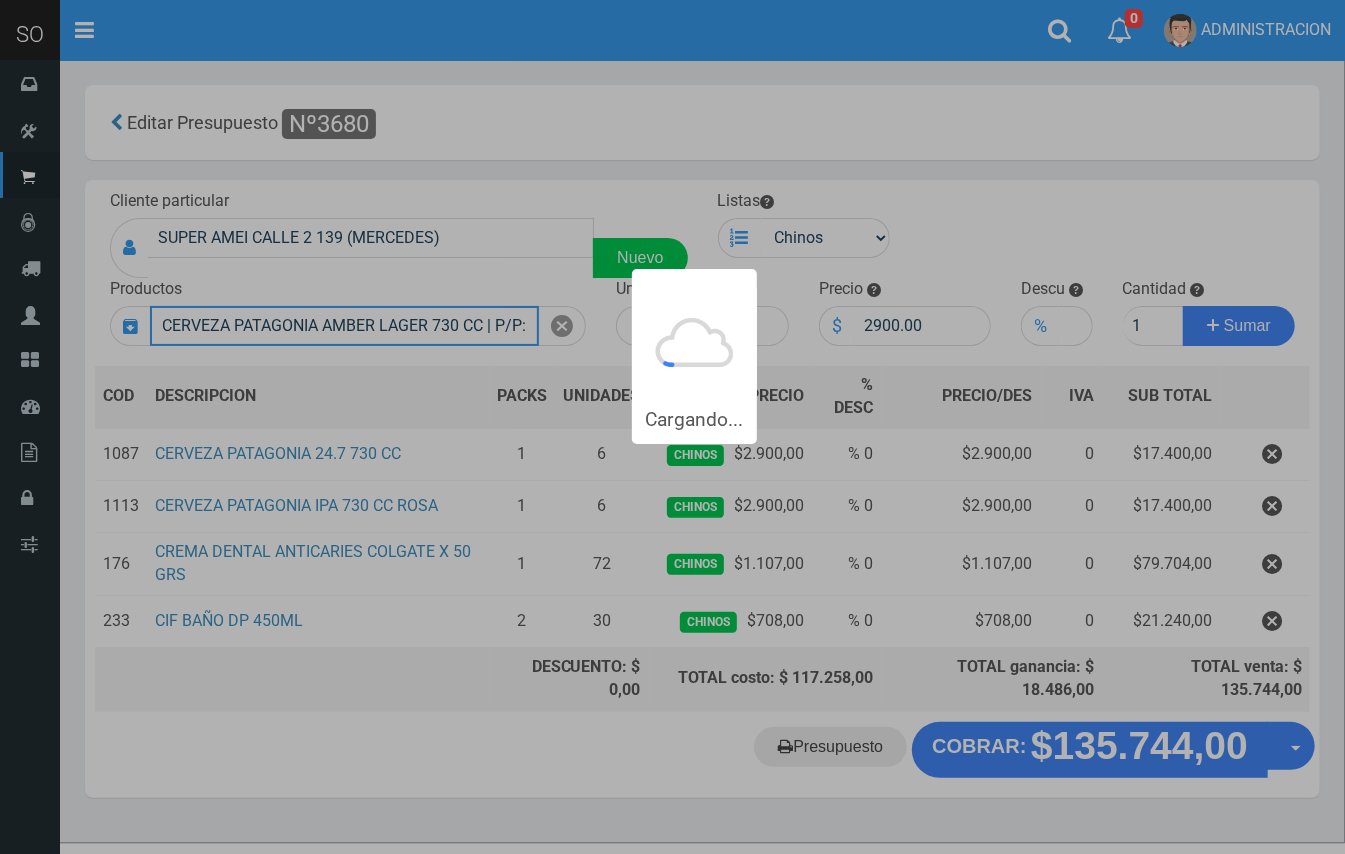 type 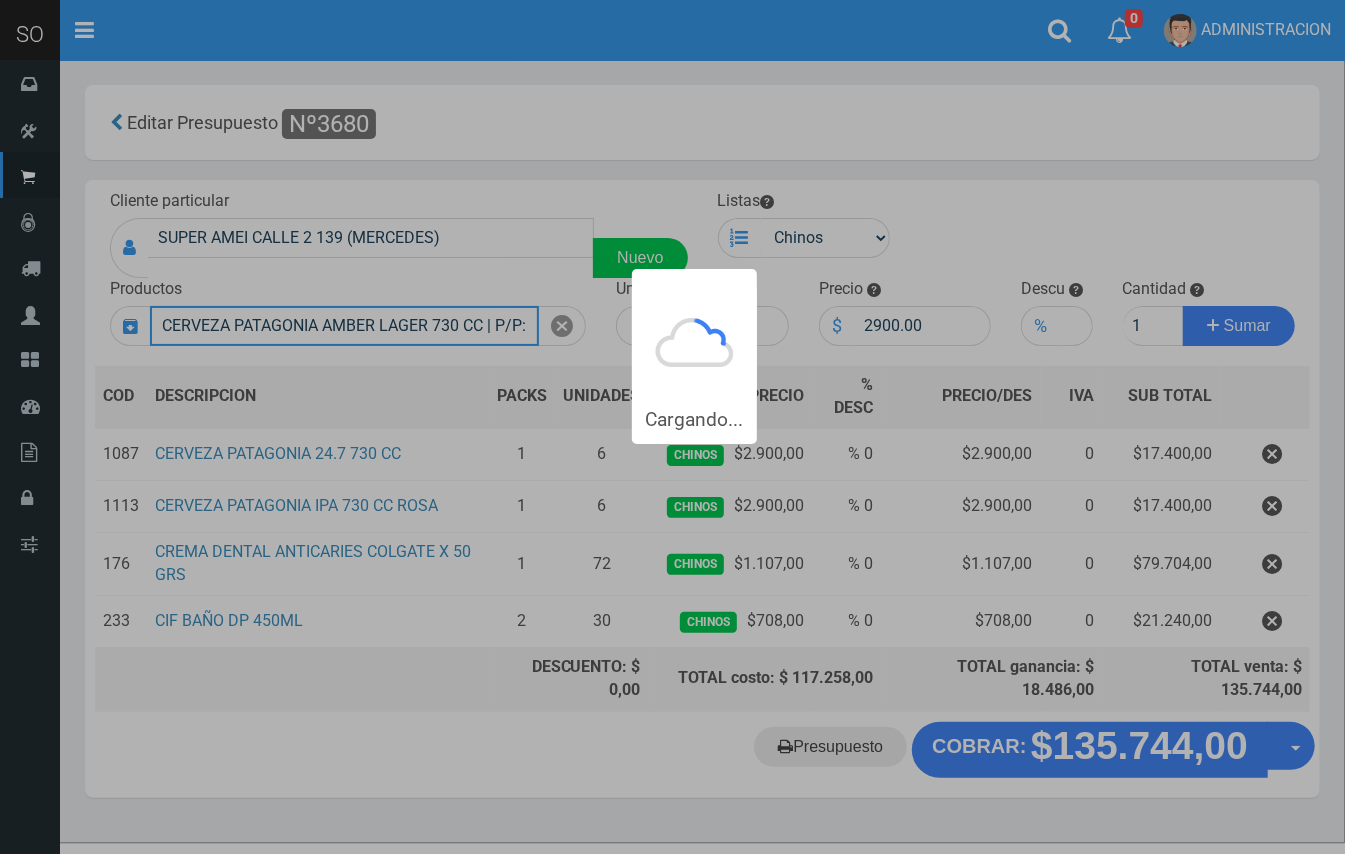 type 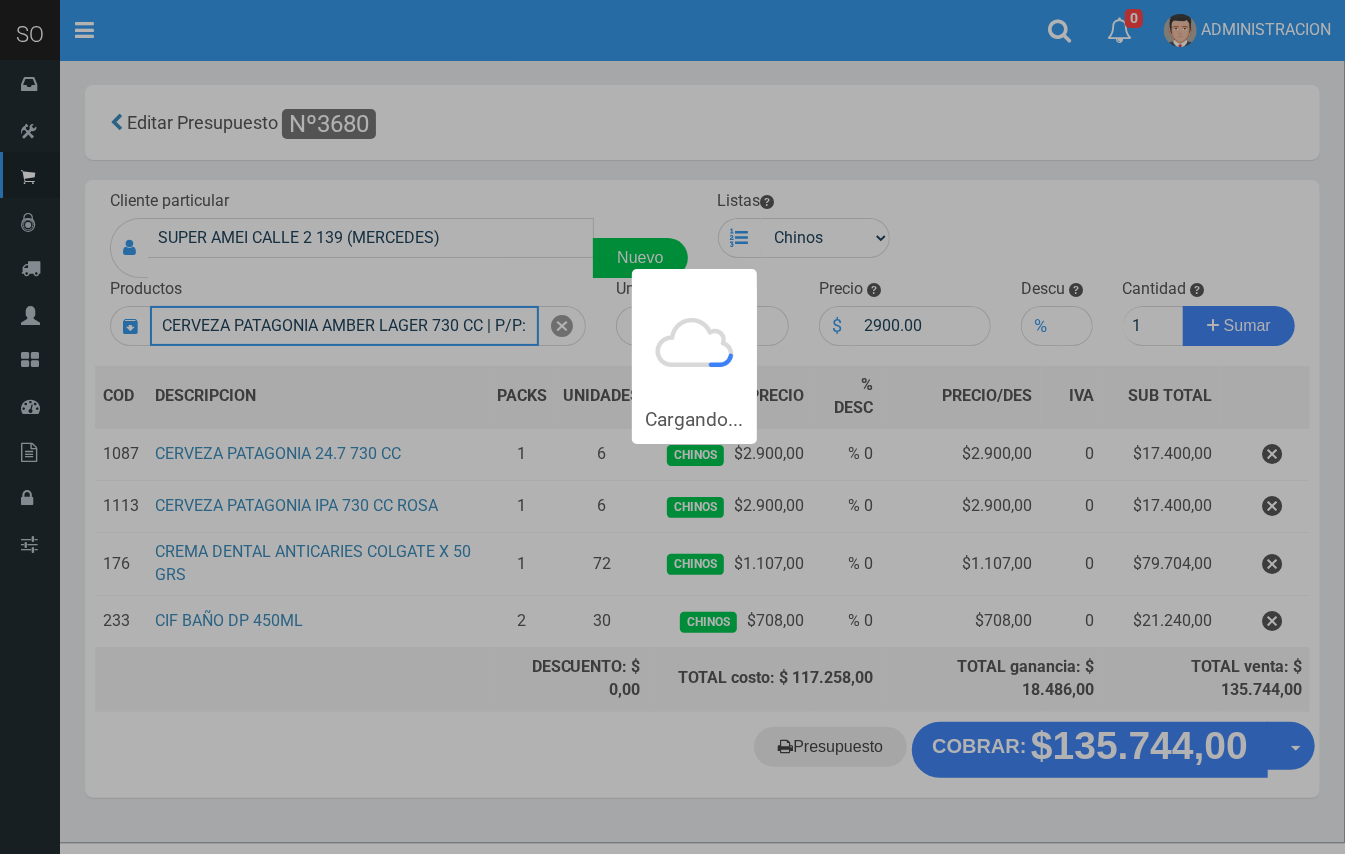 type 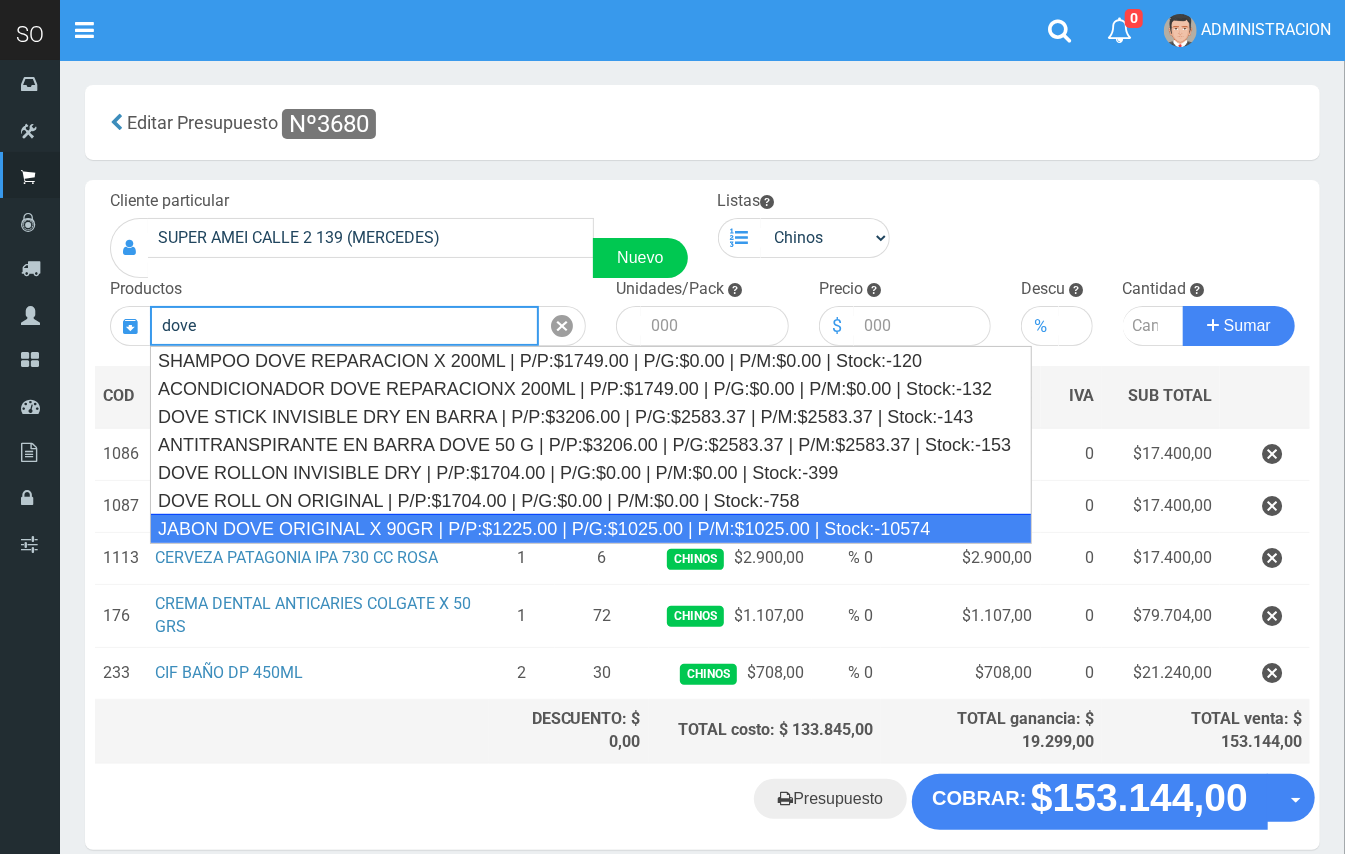 click on "JABON DOVE ORIGINAL X 90GR | P/P:$1225.00 | P/G:$1025.00 | P/M:$1025.00 | Stock:-10574" at bounding box center [591, 529] 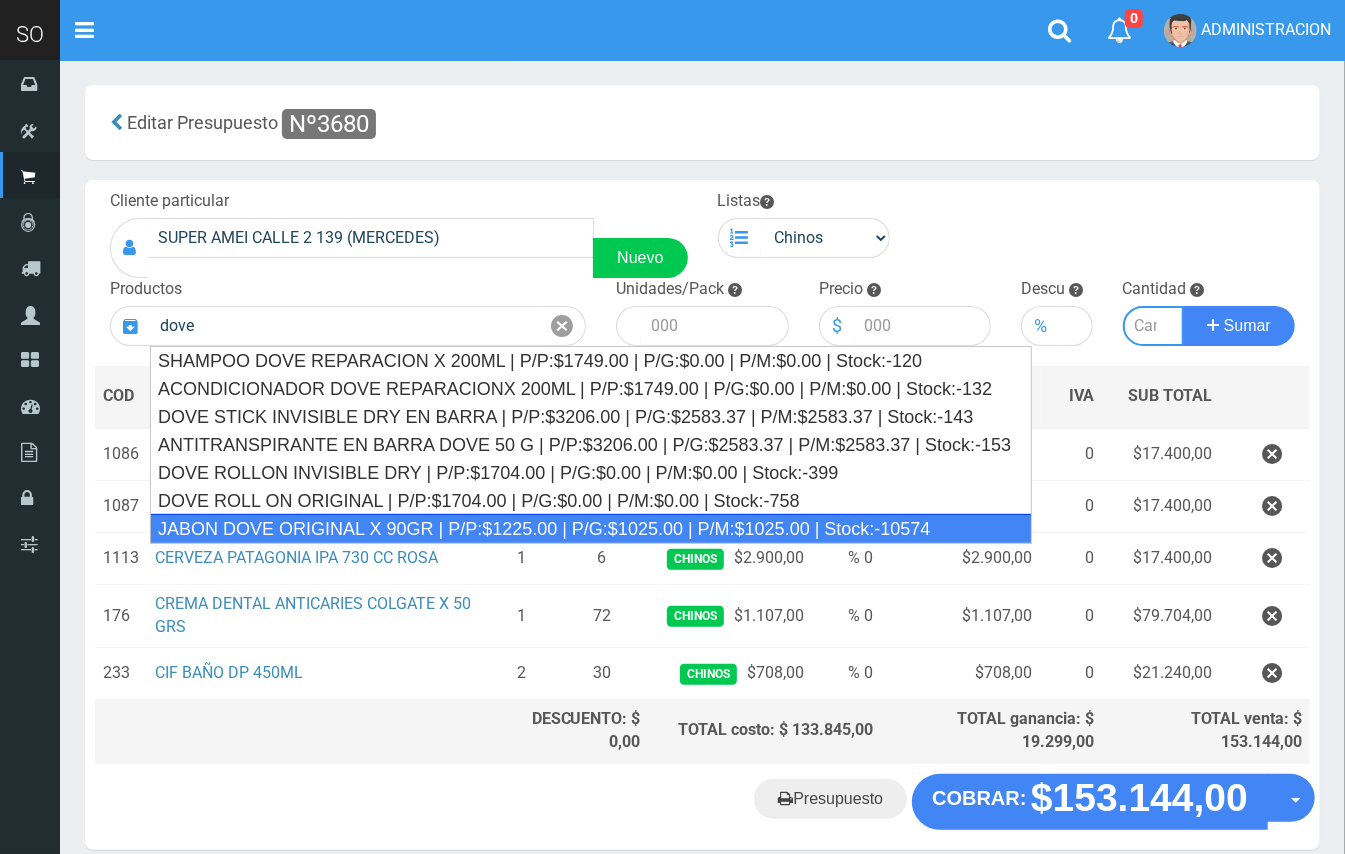type on "JABON DOVE ORIGINAL X 90GR | P/P:$1225.00 | P/G:$1025.00 | P/M:$1025.00 | Stock:-10574" 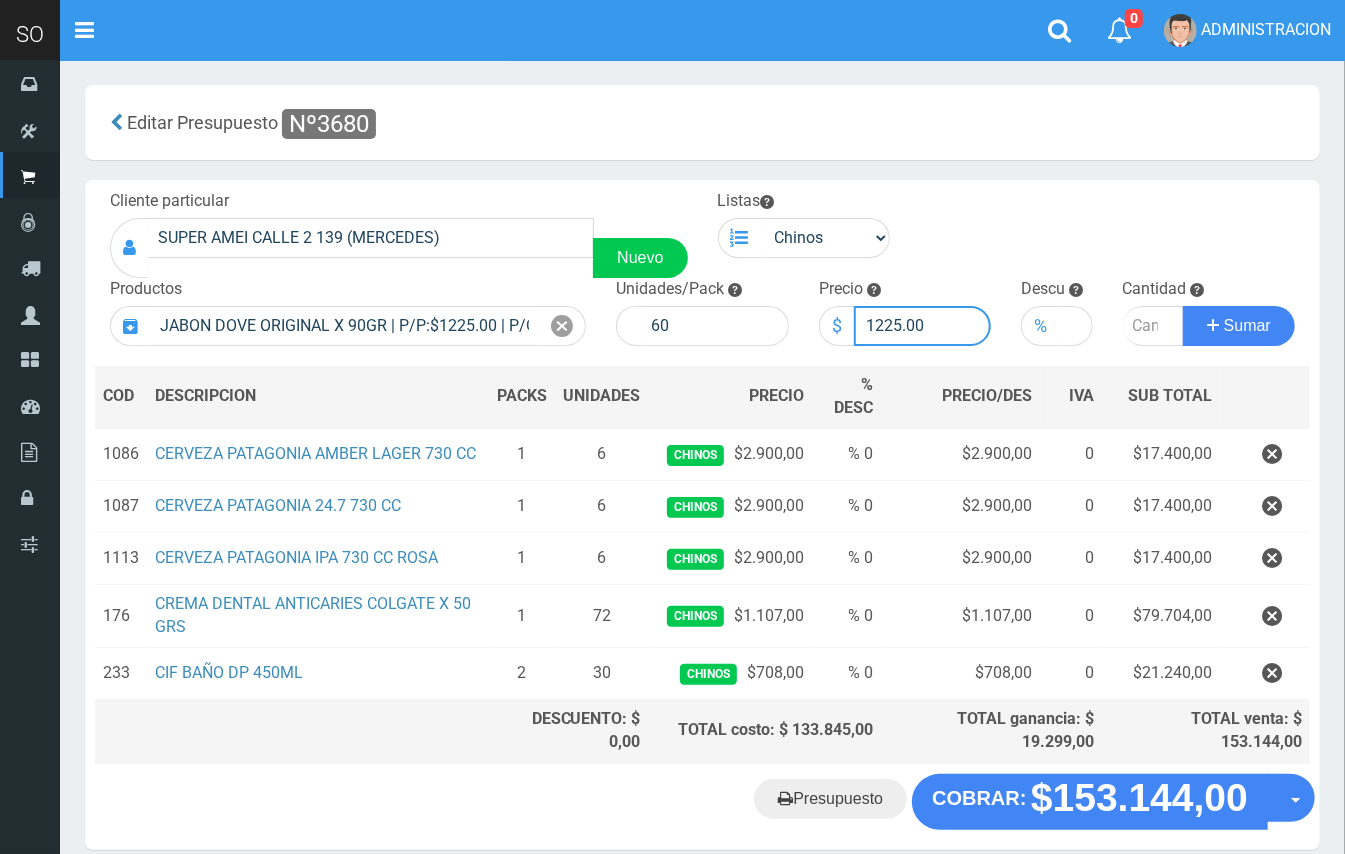 drag, startPoint x: 898, startPoint y: 322, endPoint x: 877, endPoint y: 320, distance: 21.095022 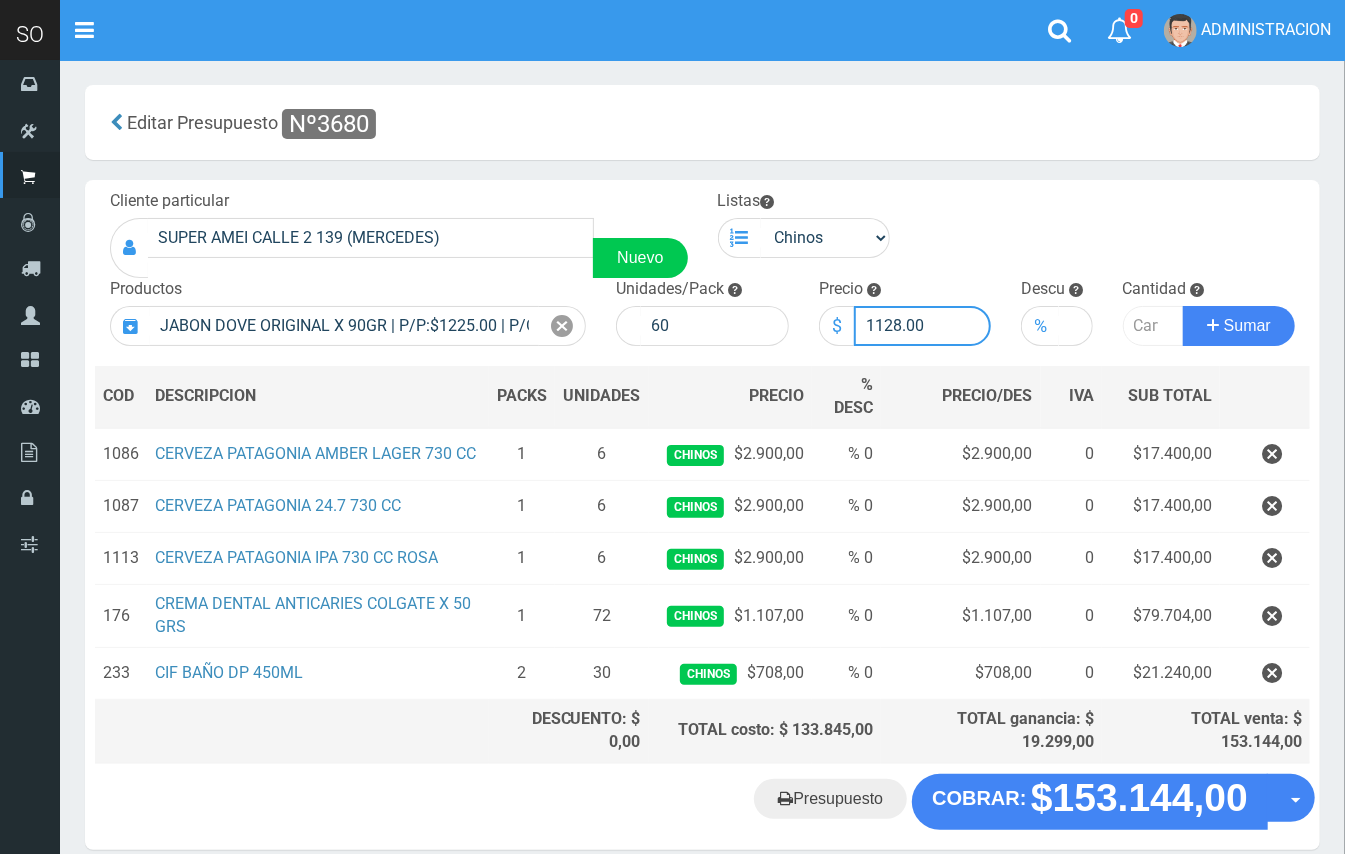 type on "1128.00" 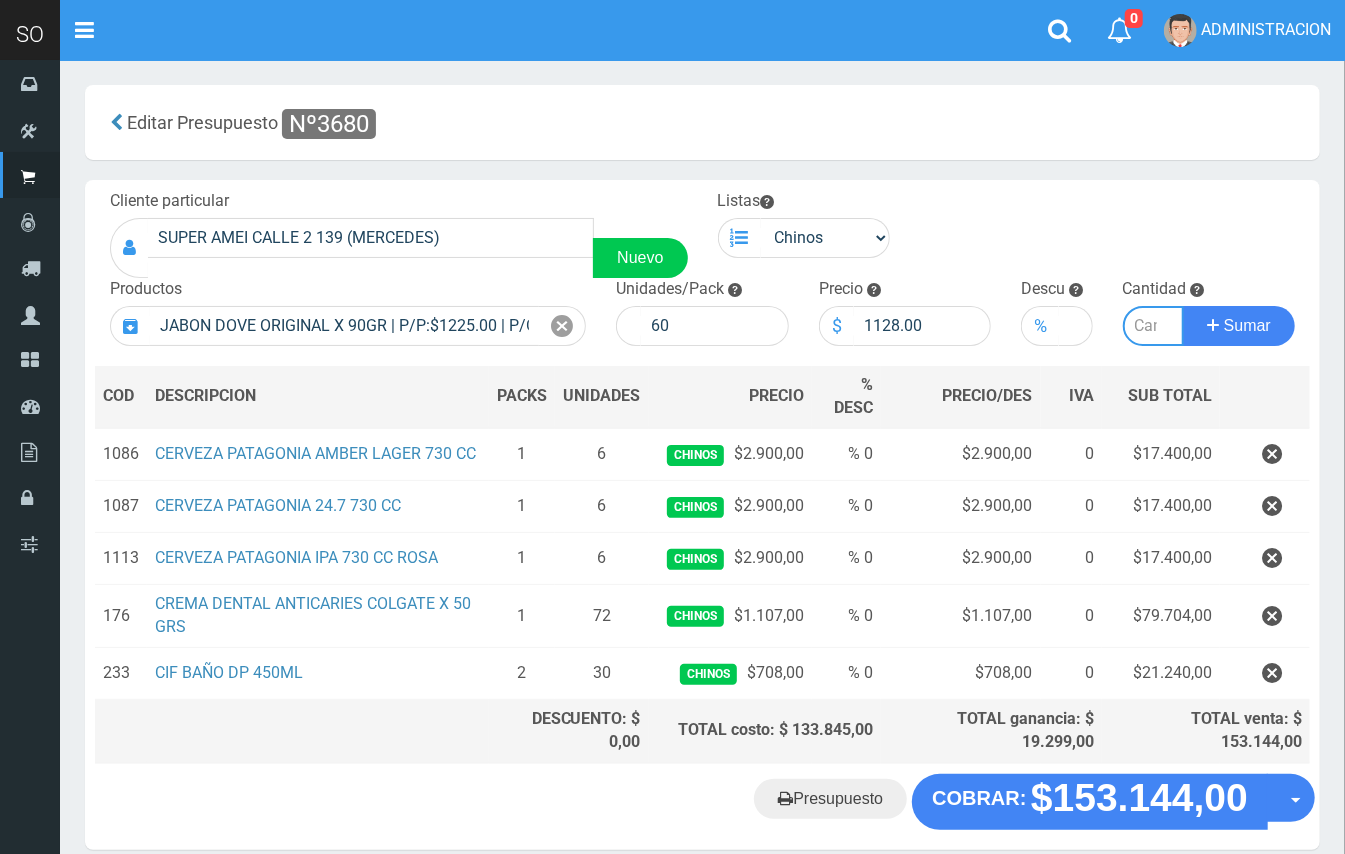 click at bounding box center (1154, 326) 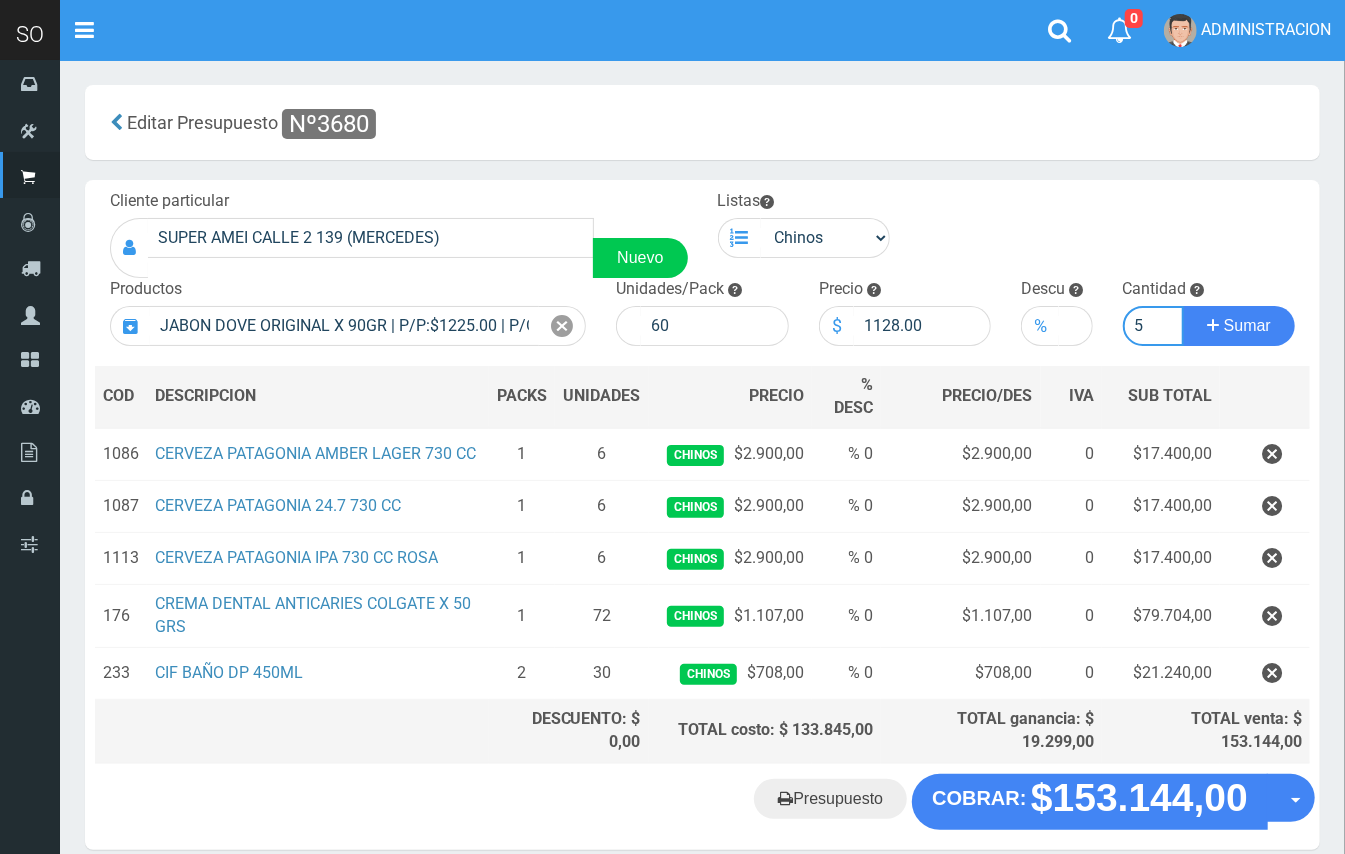 type on "5" 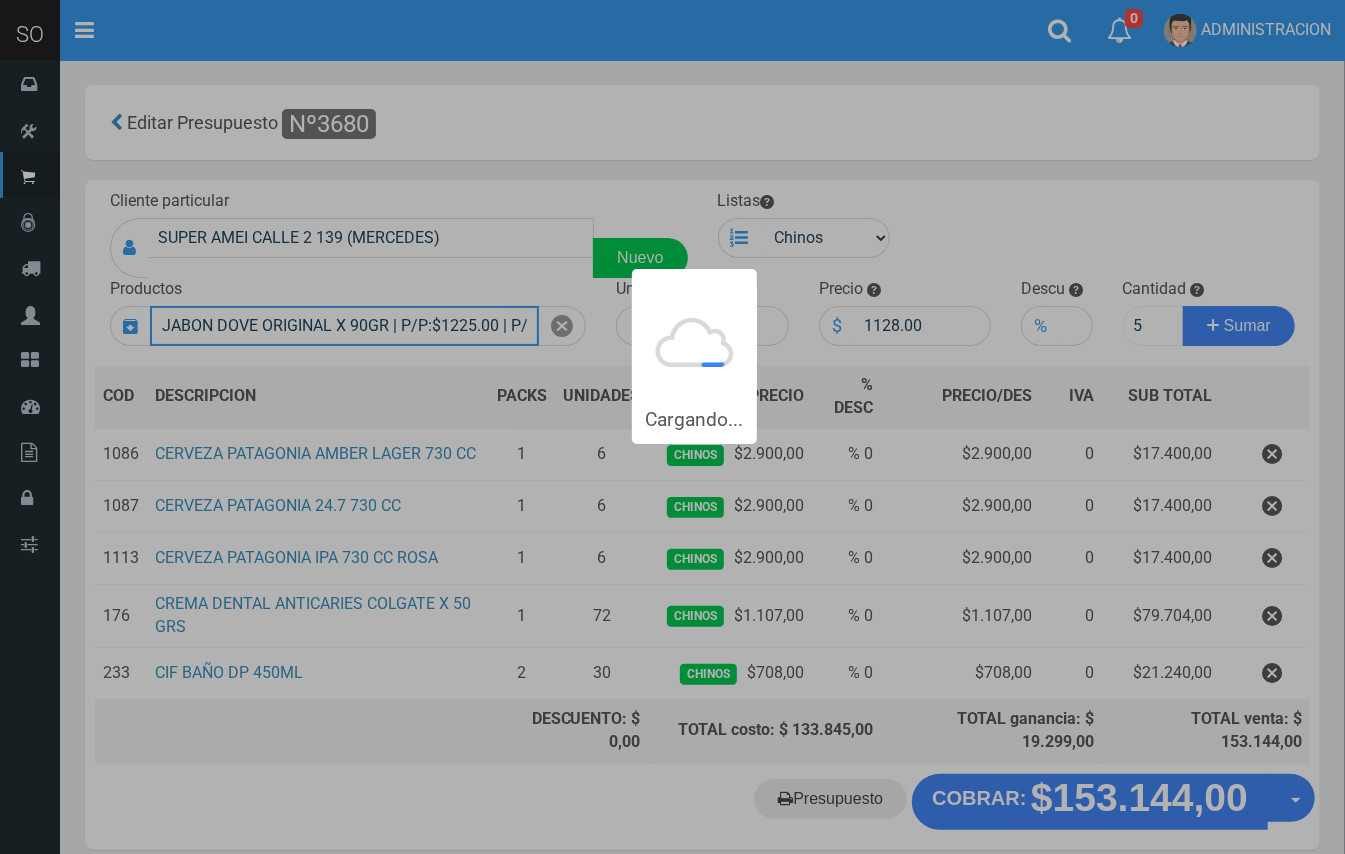 type 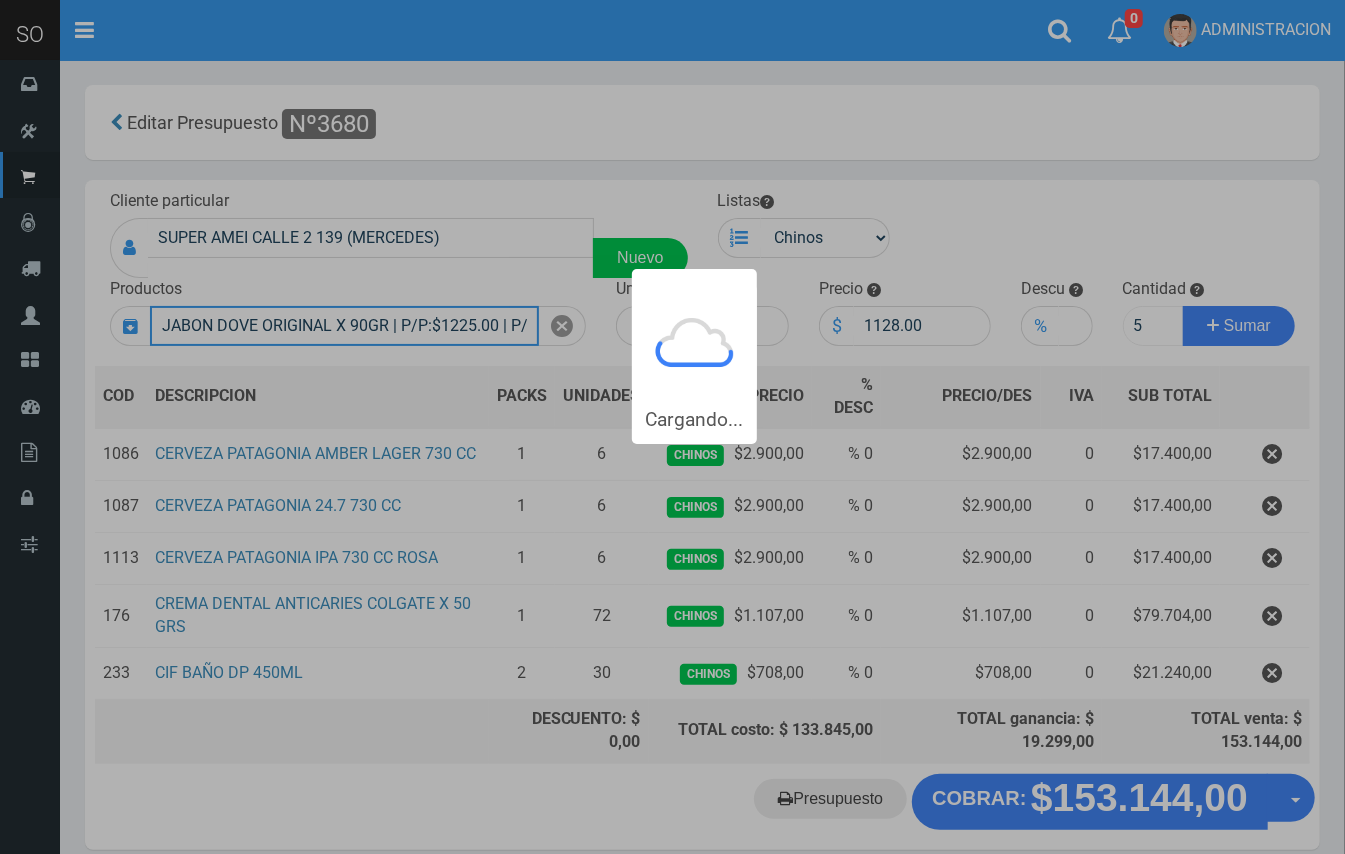 type 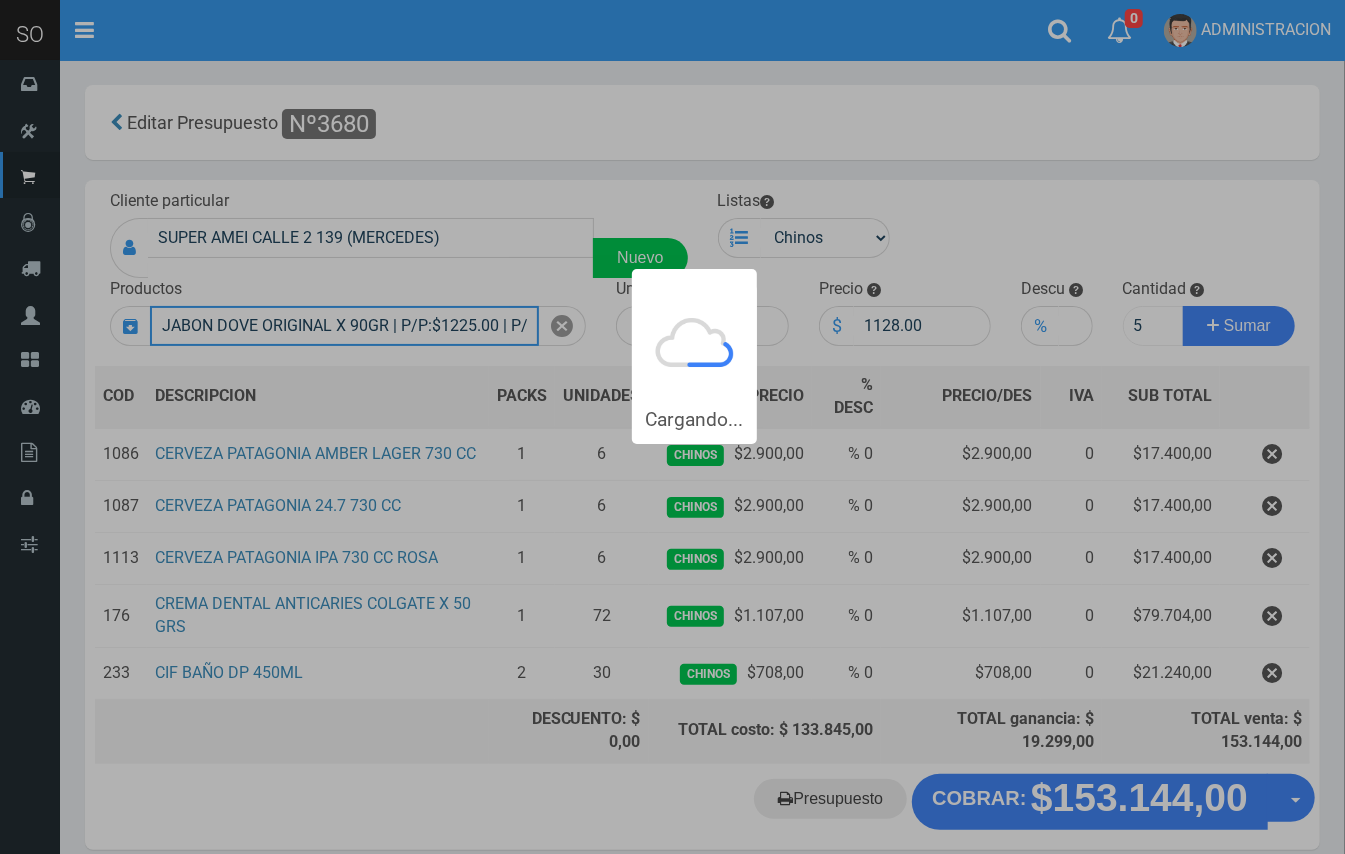 type 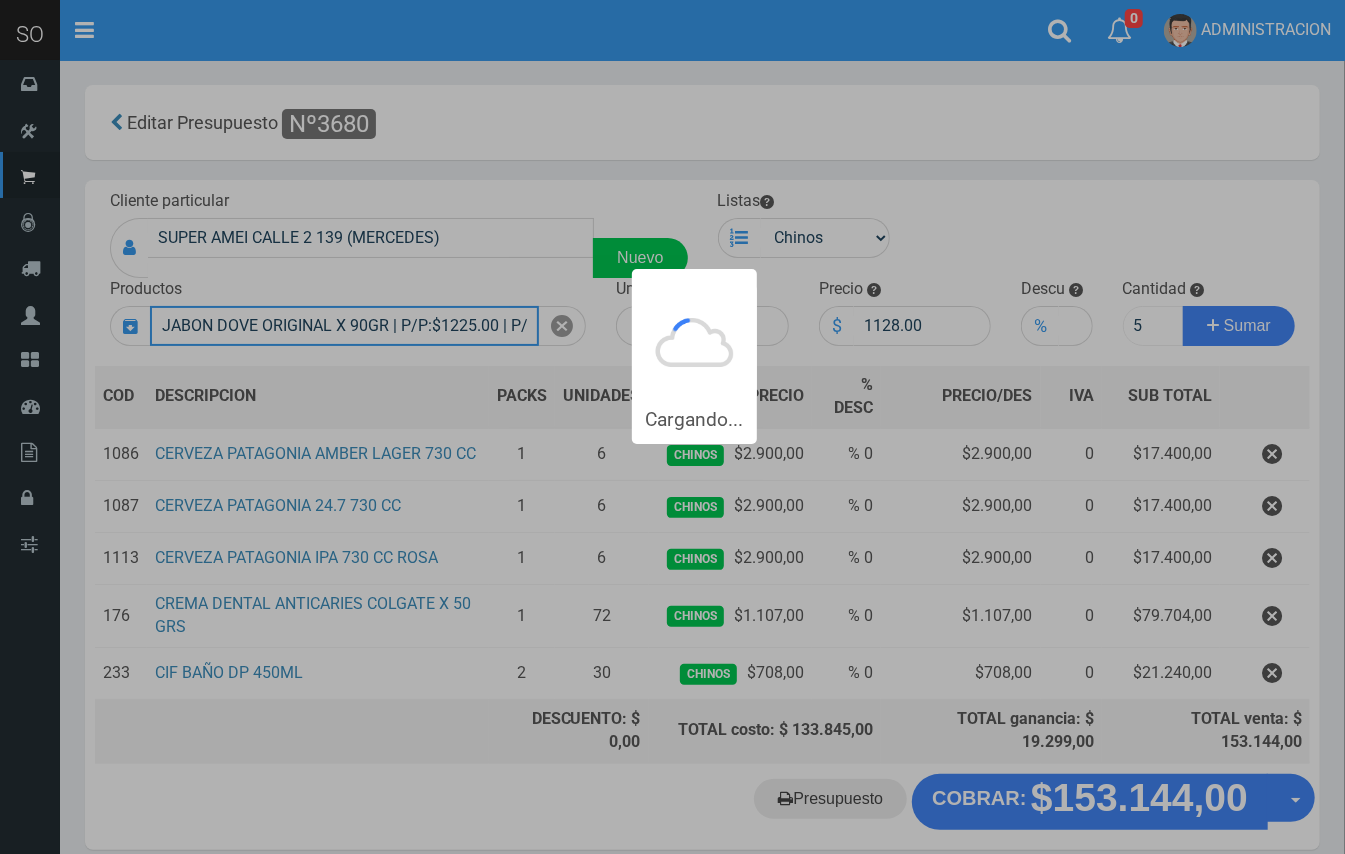 type 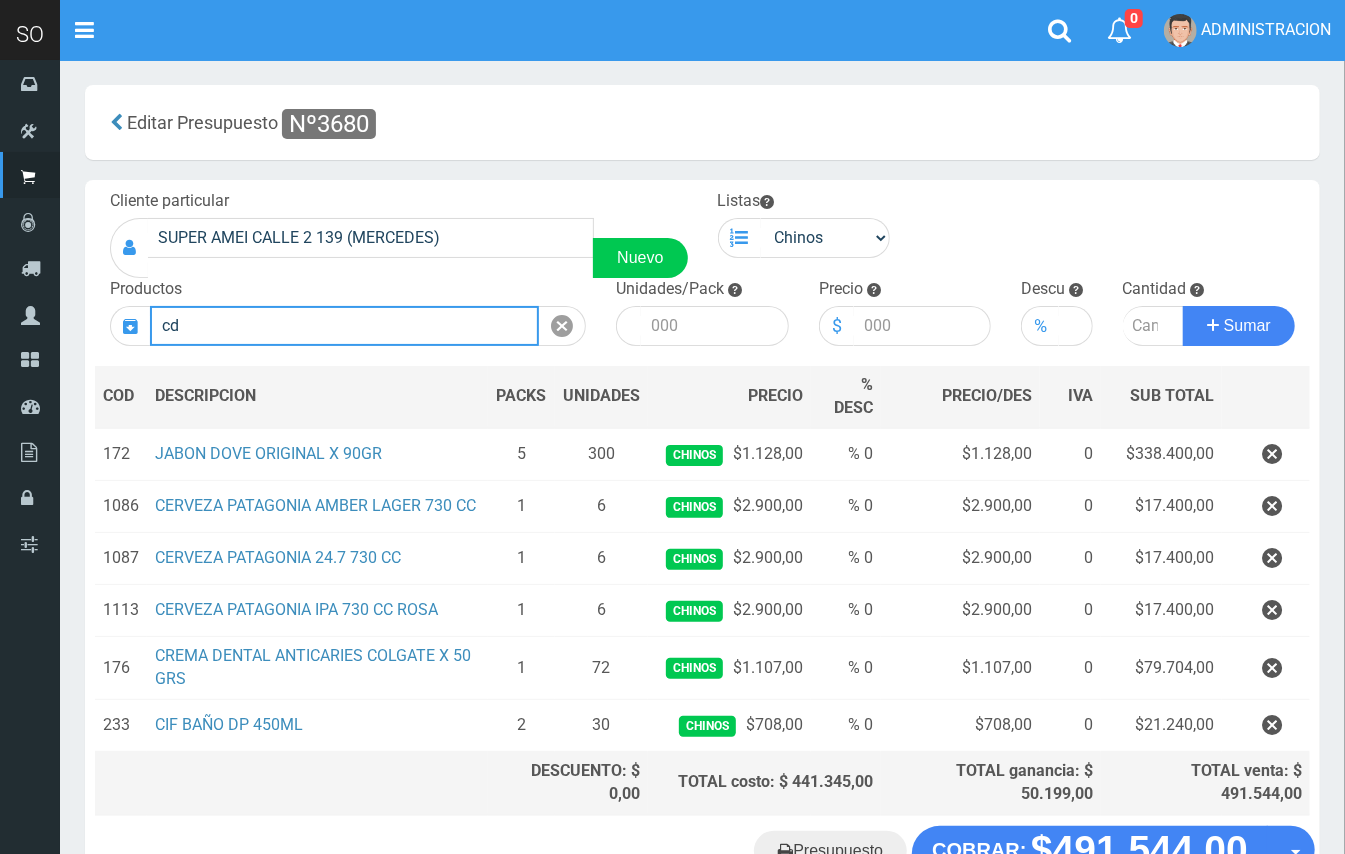 type on "c" 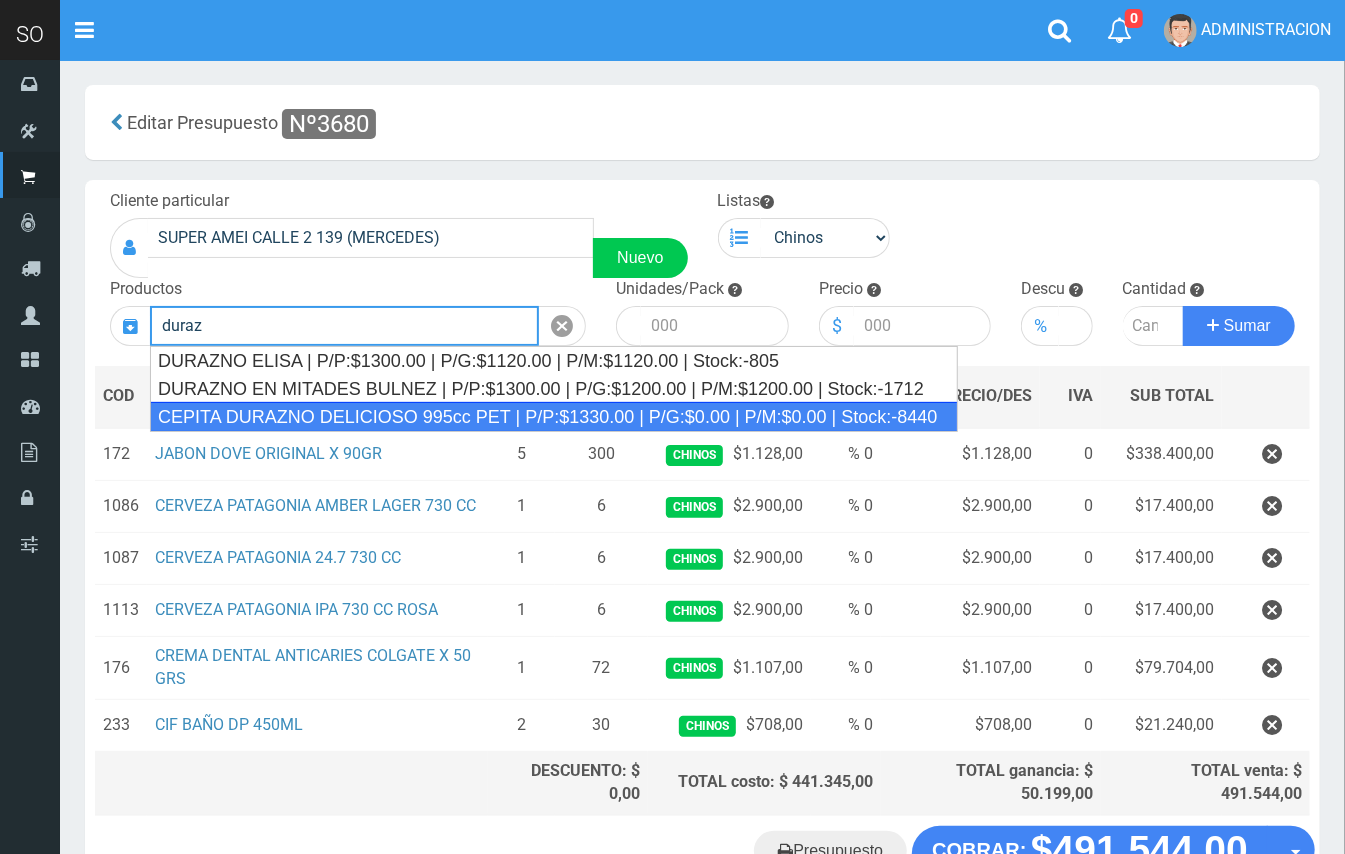 click on "CEPITA DURAZNO DELICIOSO 995cc PET | P/P:$1330.00 | P/G:$0.00 | P/M:$0.00 | Stock:-8440" at bounding box center (554, 417) 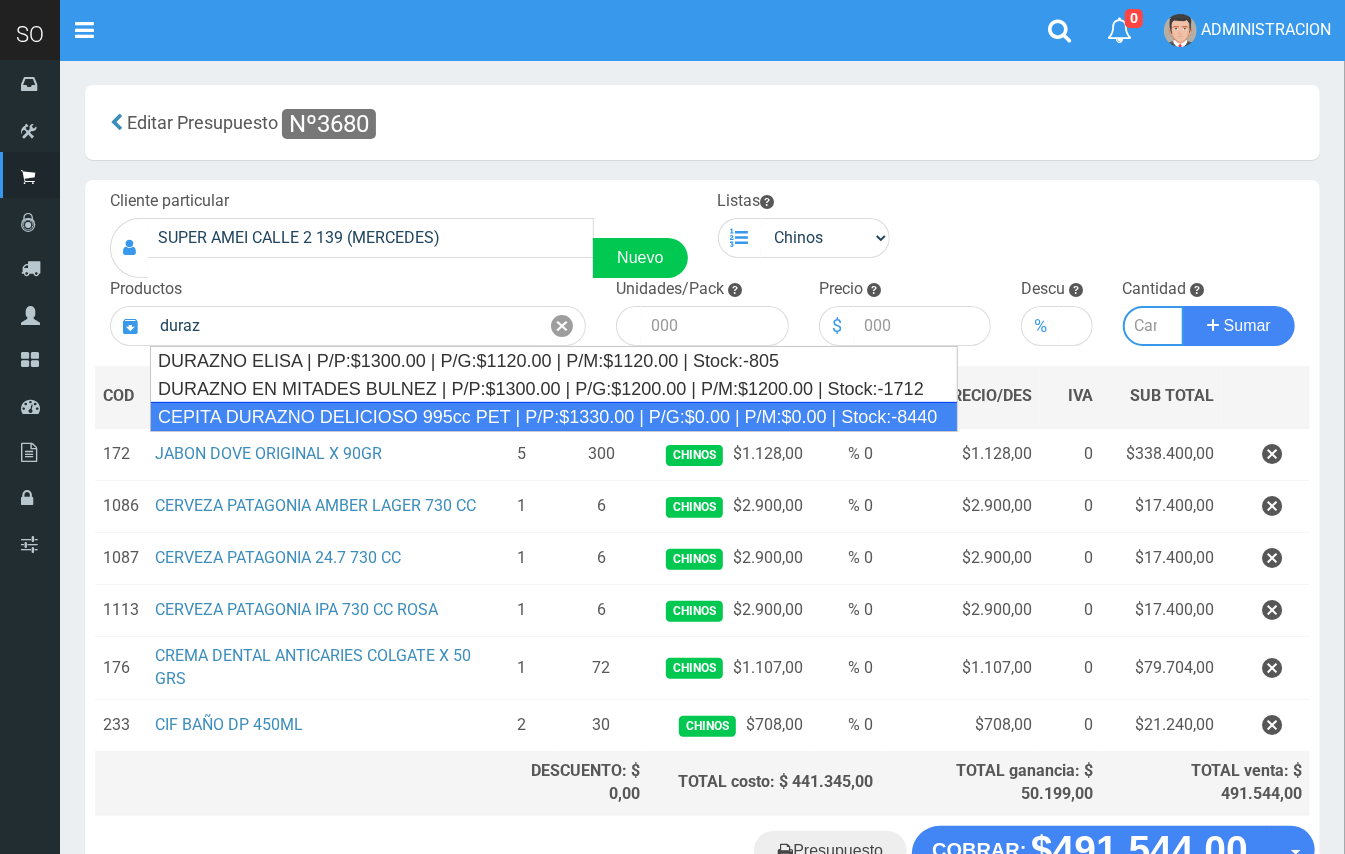 type on "CEPITA DURAZNO DELICIOSO 995cc PET | P/P:$1330.00 | P/G:$0.00 | P/M:$0.00 | Stock:-8440" 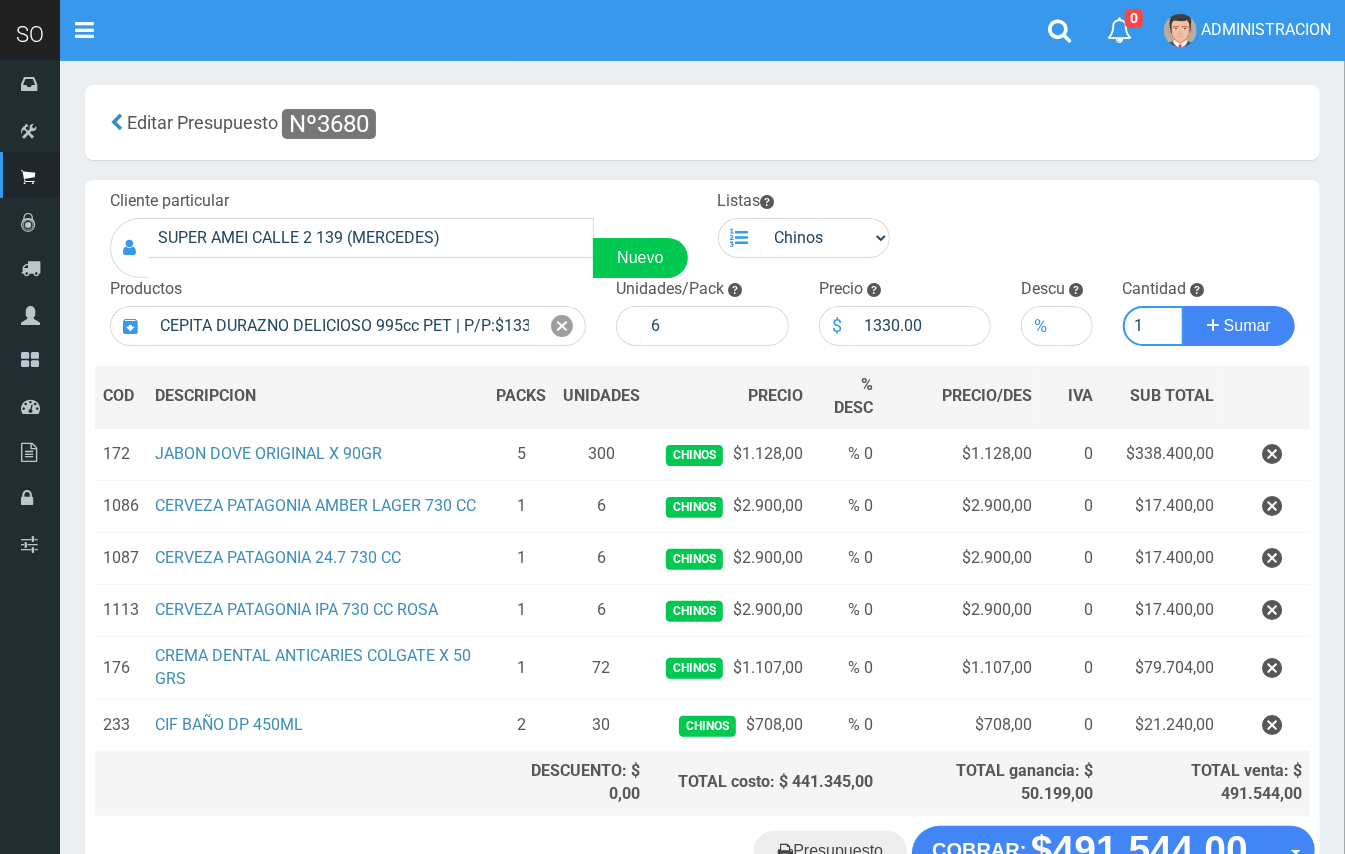 type on "1" 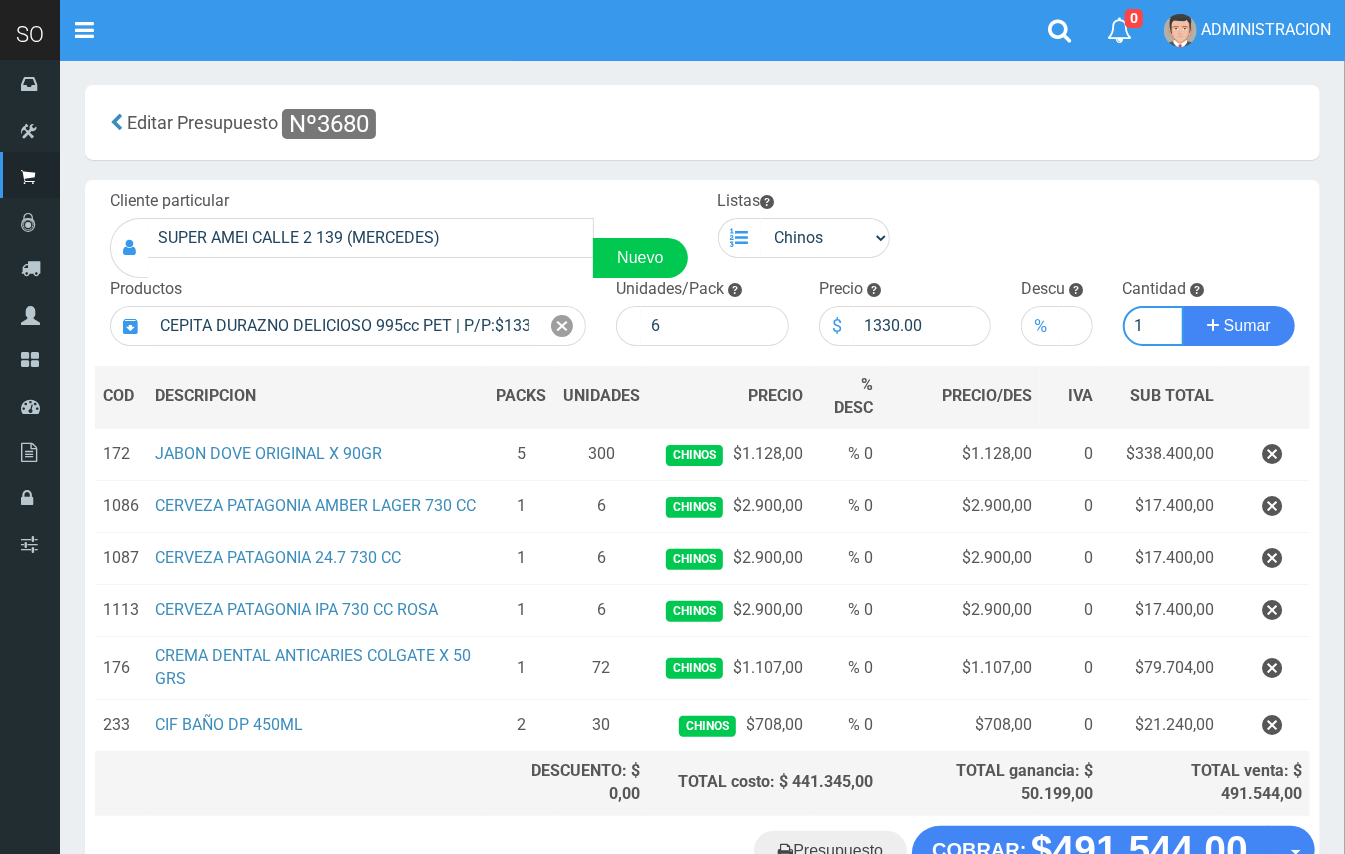 click on "Sumar" at bounding box center (1239, 326) 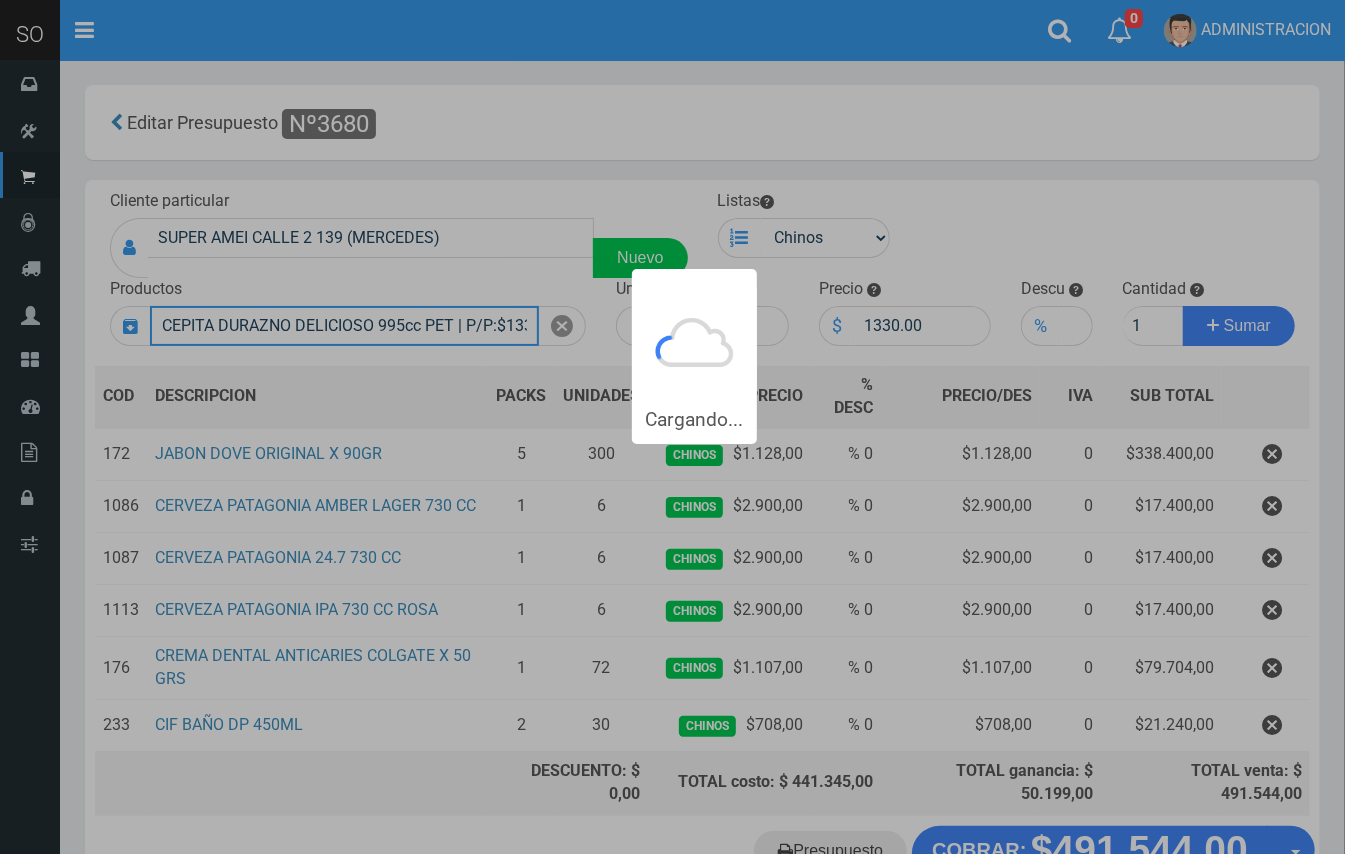 type 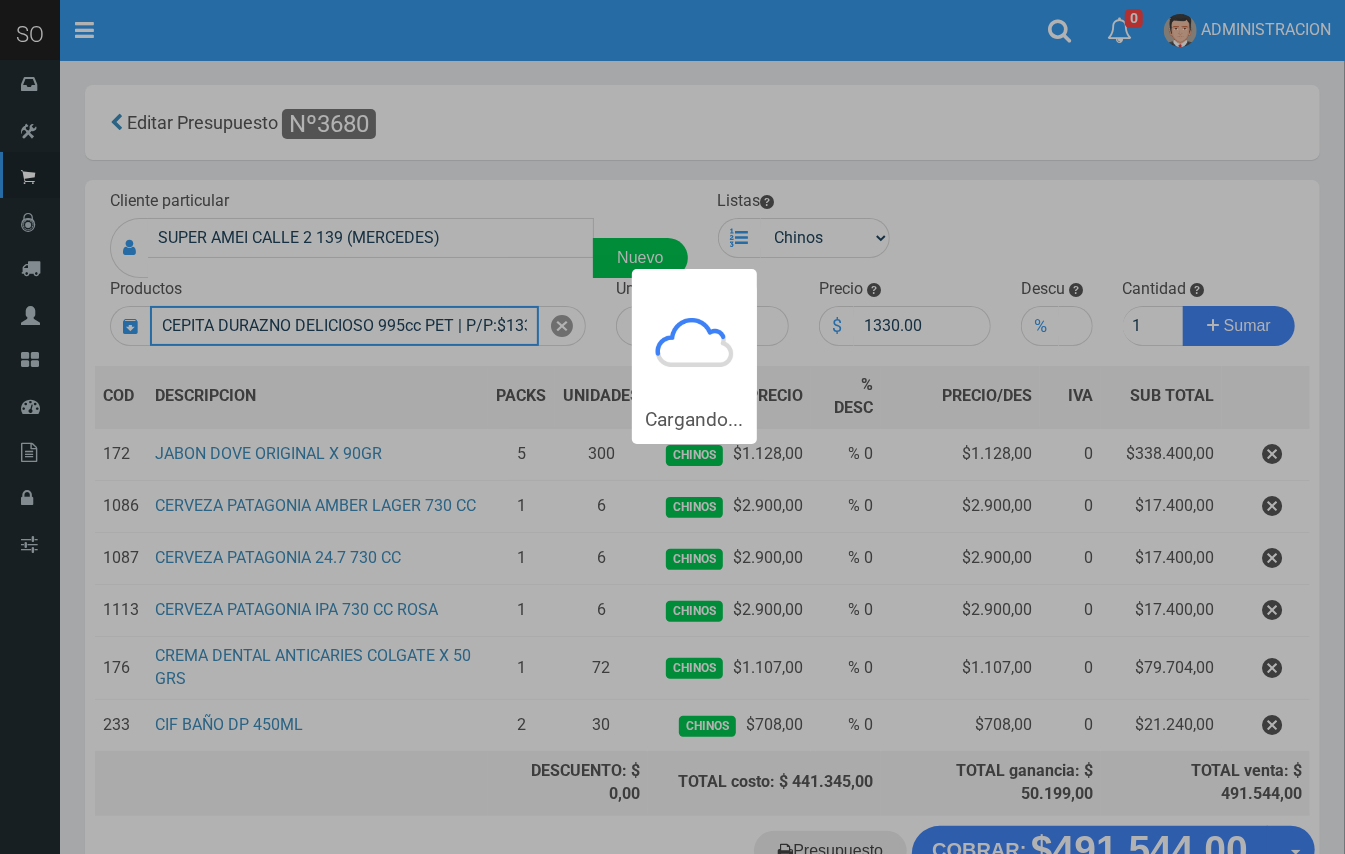 type 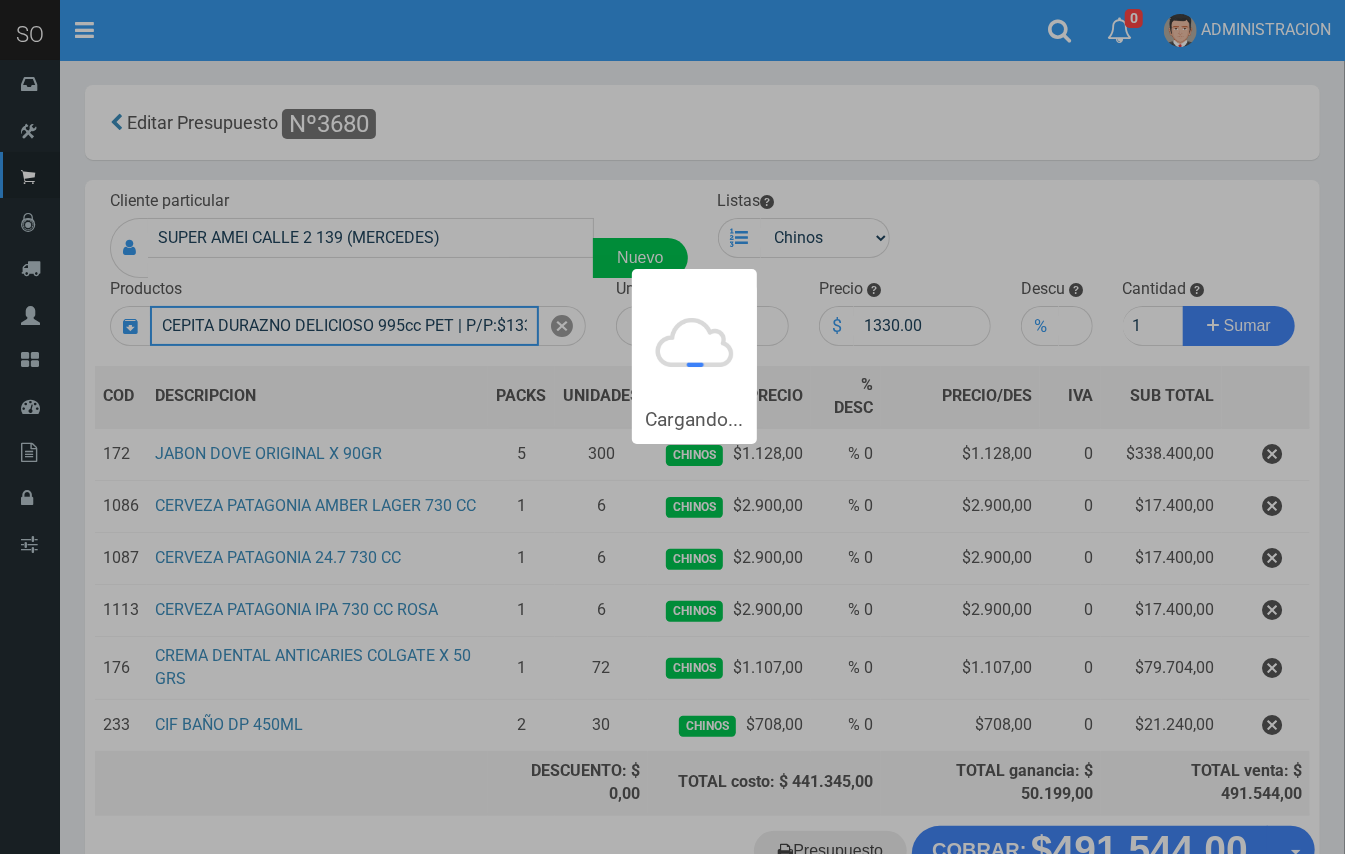 type 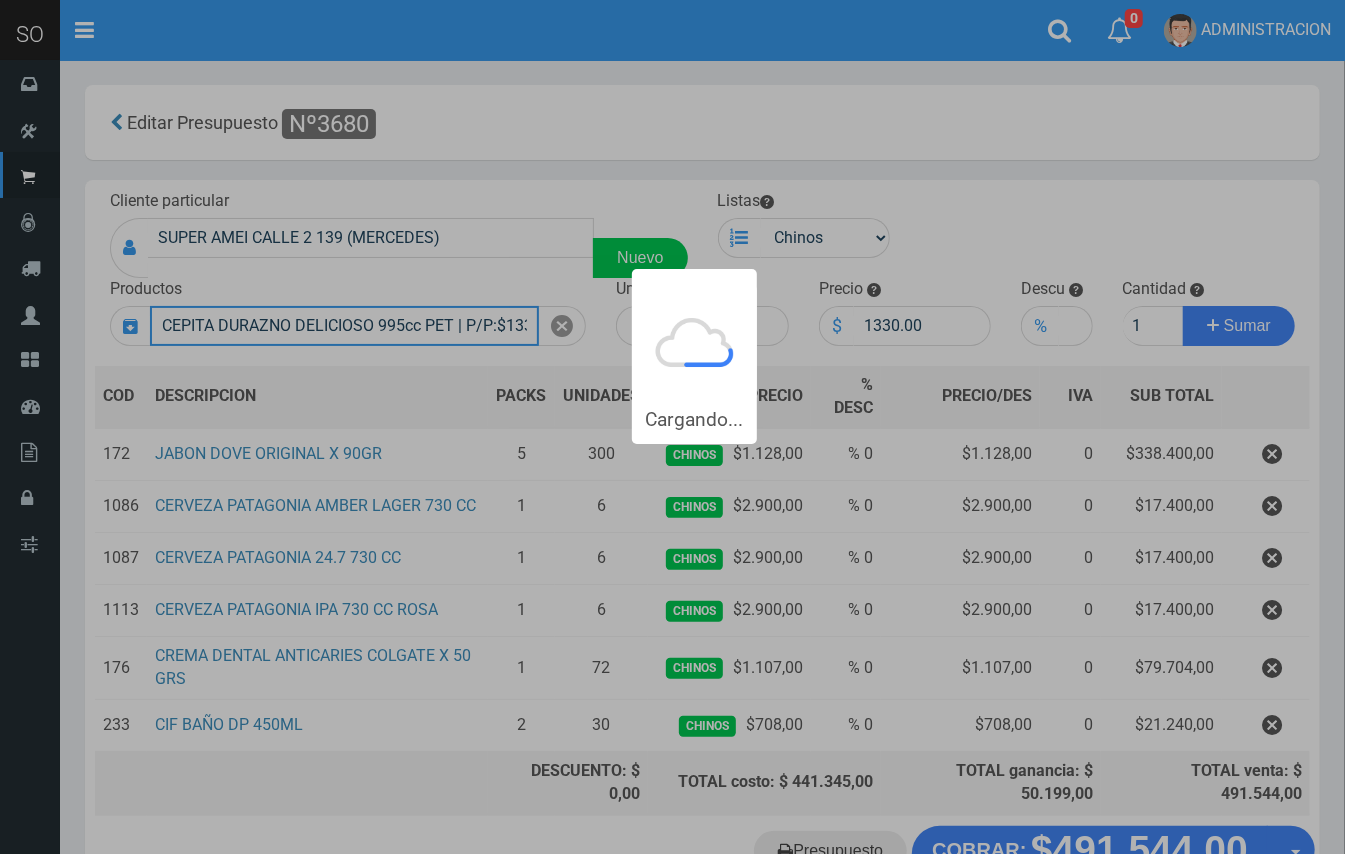type 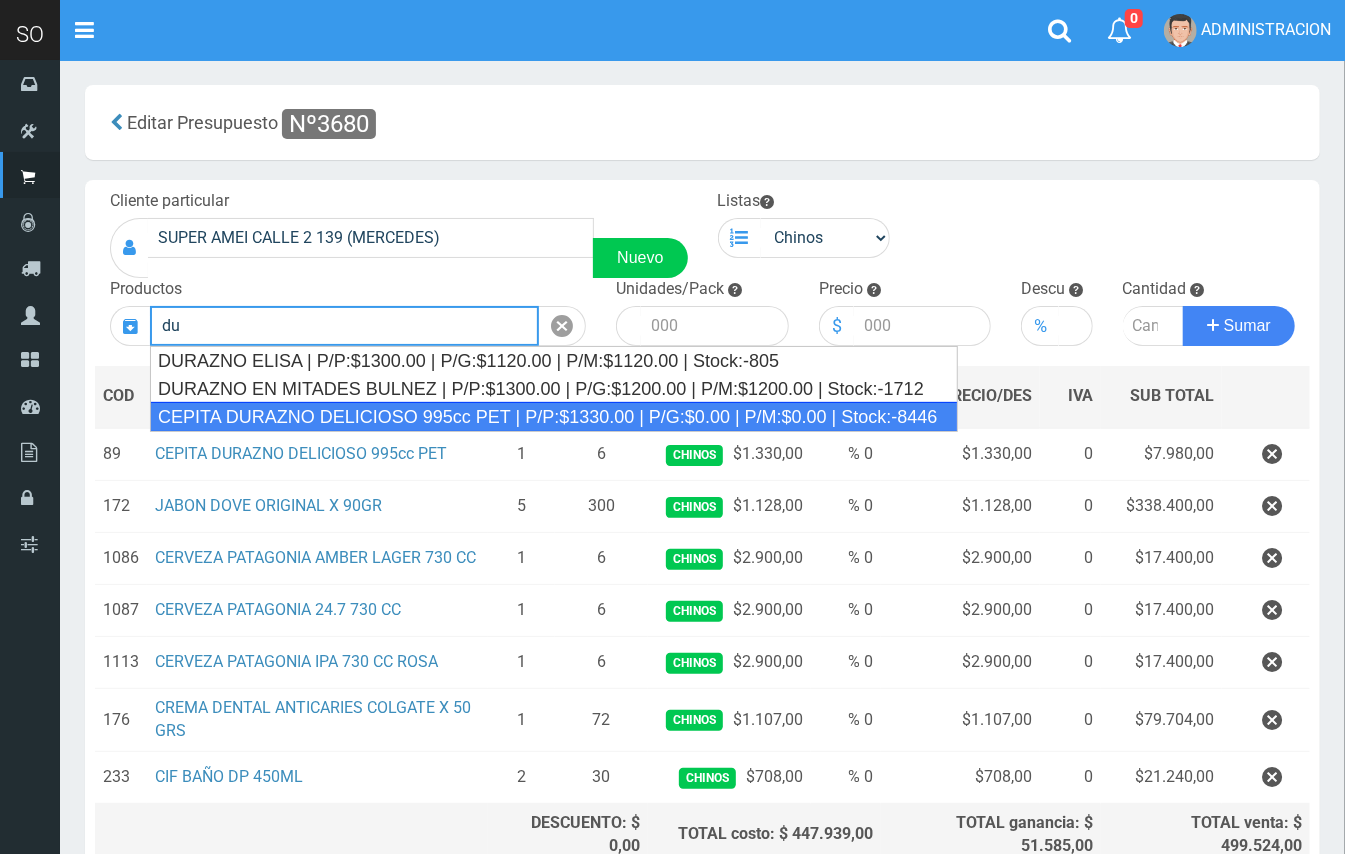 type on "d" 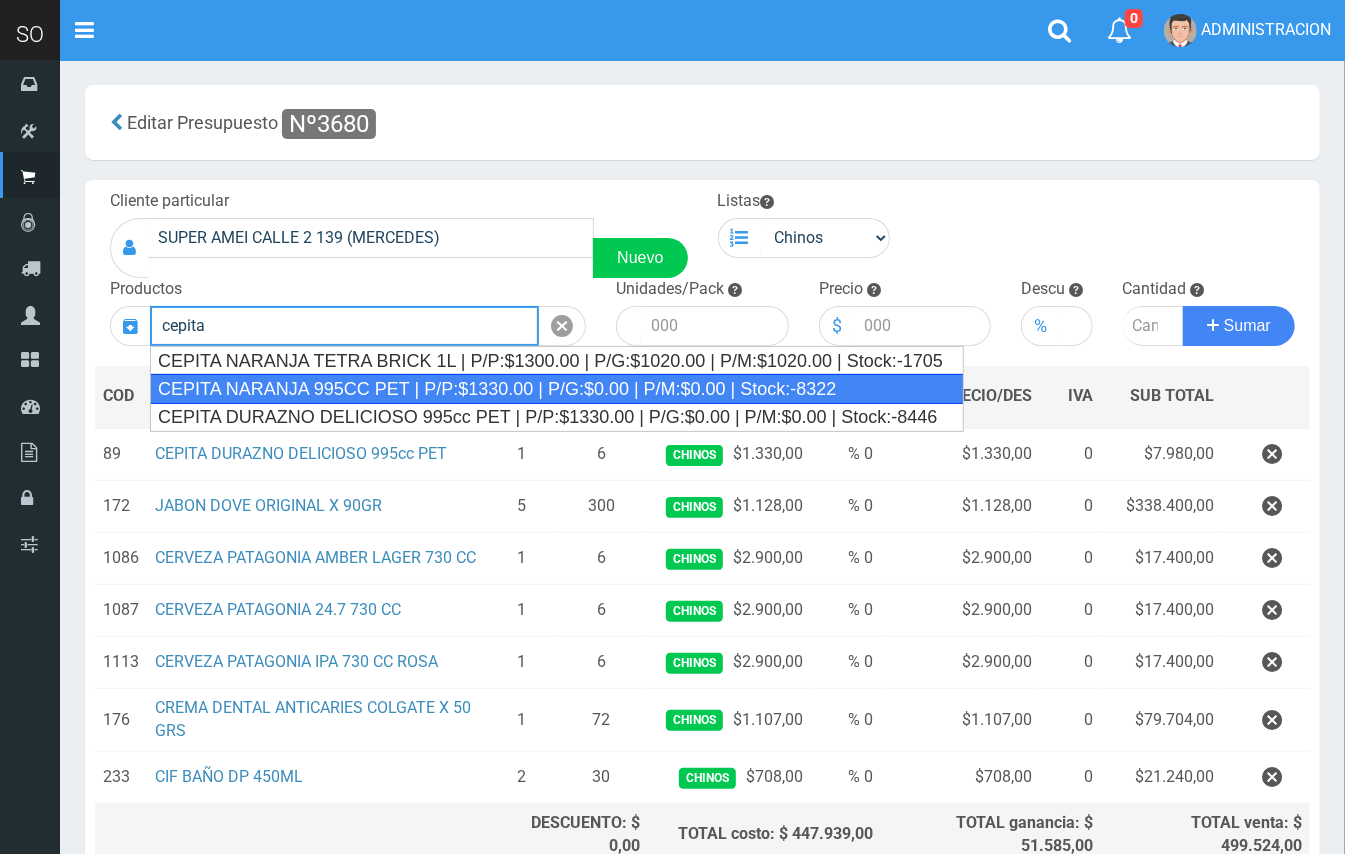 click on "CEPITA NARANJA 995CC PET | P/P:$1330.00 | P/G:$0.00 | P/M:$0.00 | Stock:-8322" at bounding box center [557, 389] 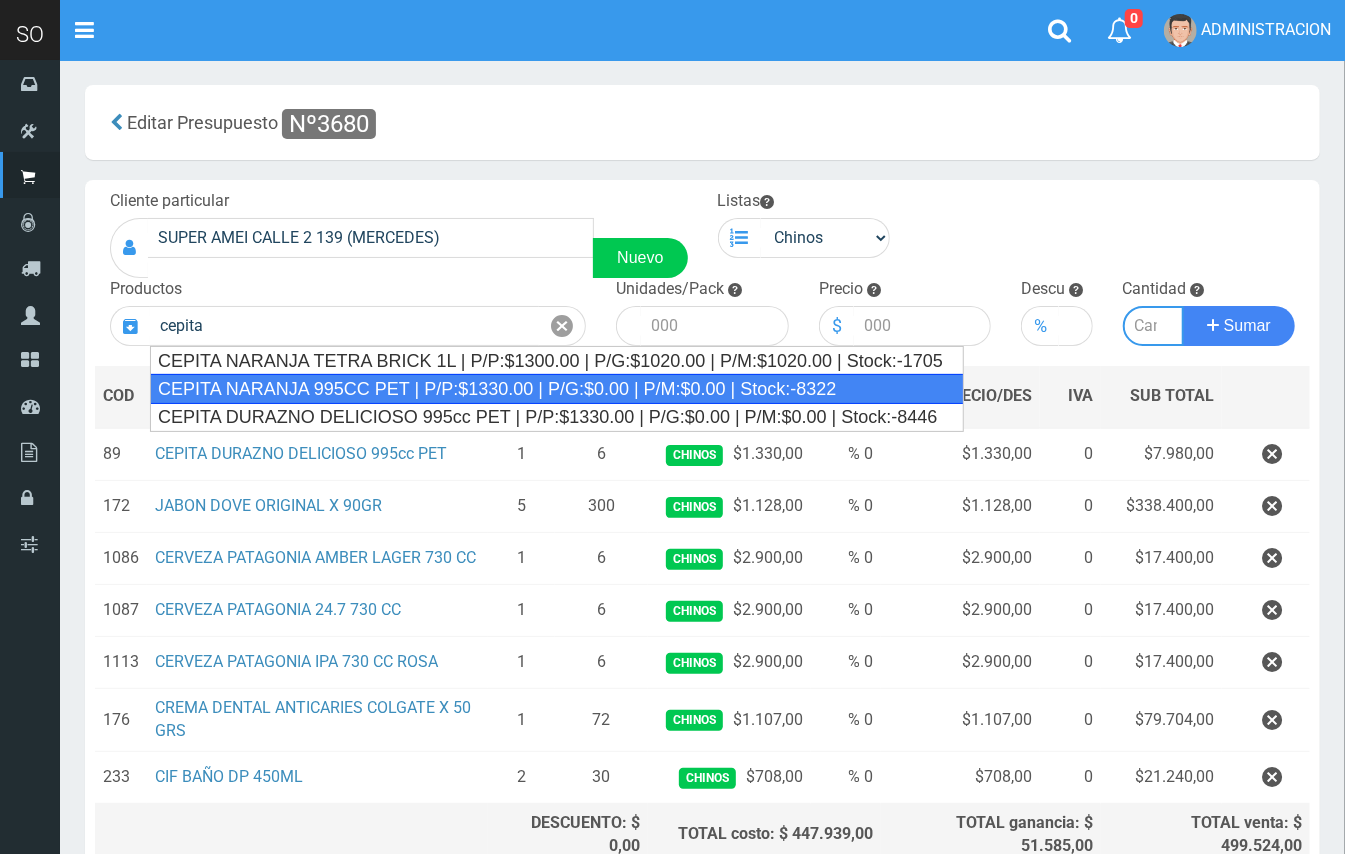 type on "CEPITA NARANJA 995CC PET | P/P:$1330.00 | P/G:$0.00 | P/M:$0.00 | Stock:-8322" 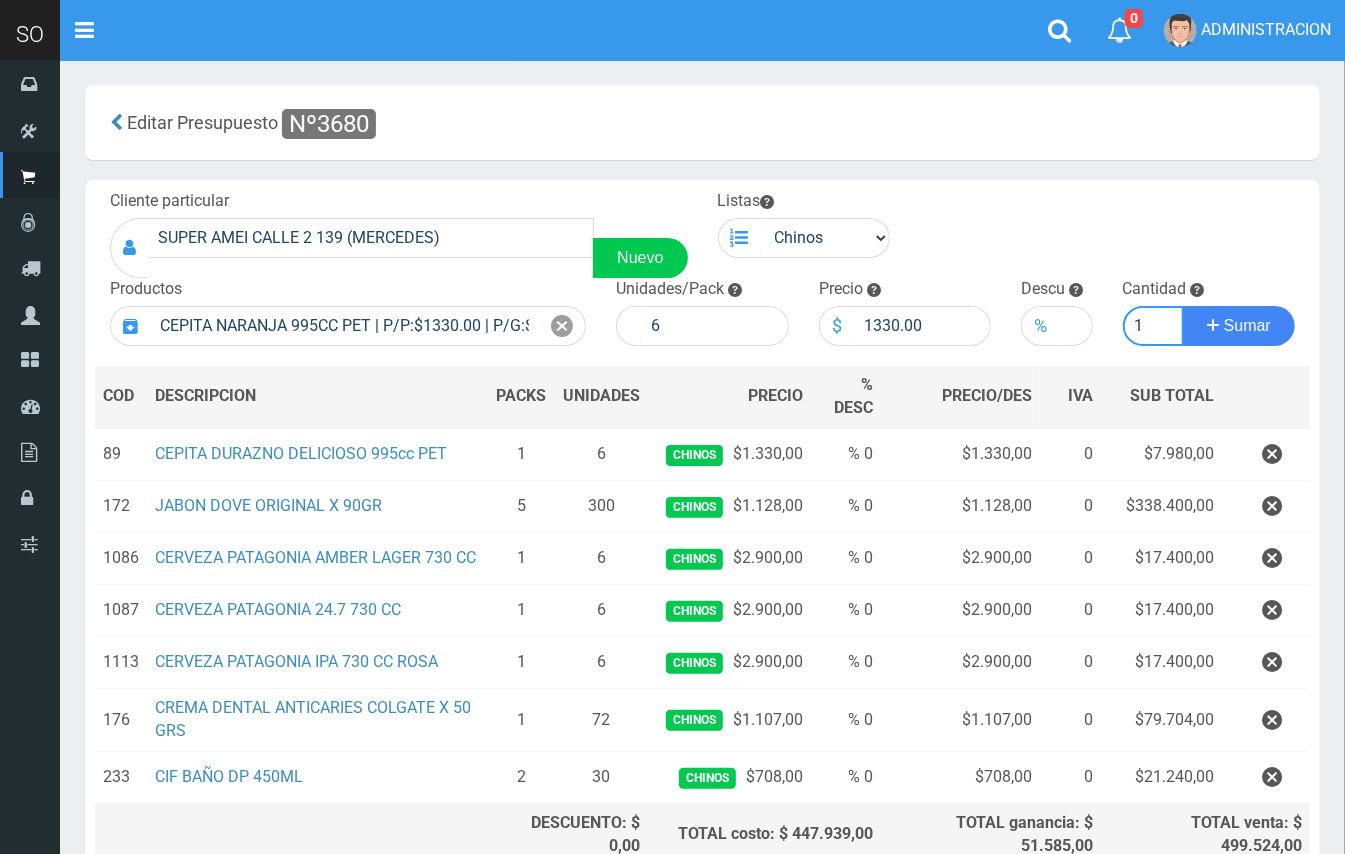type on "1" 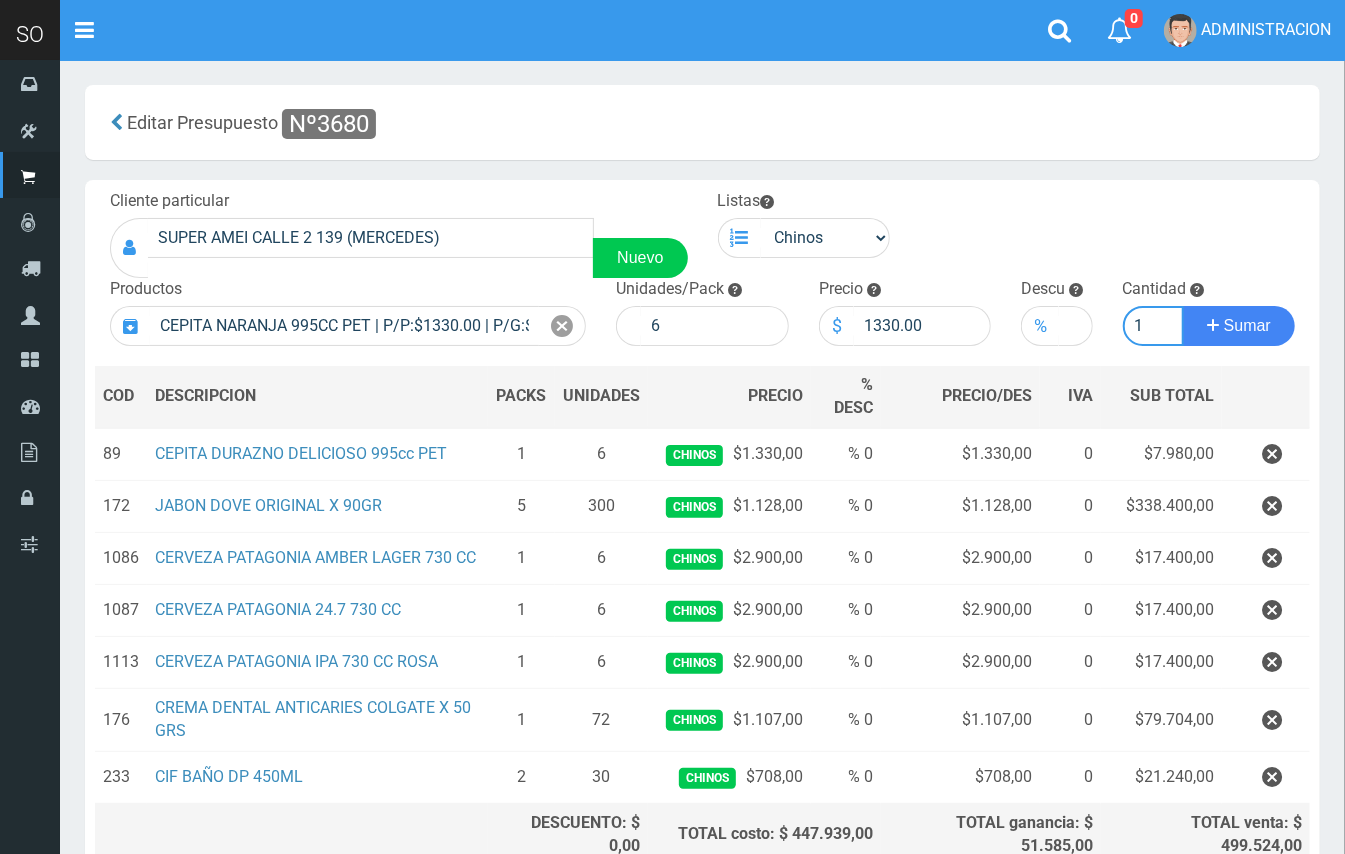 click on "Sumar" at bounding box center (1239, 326) 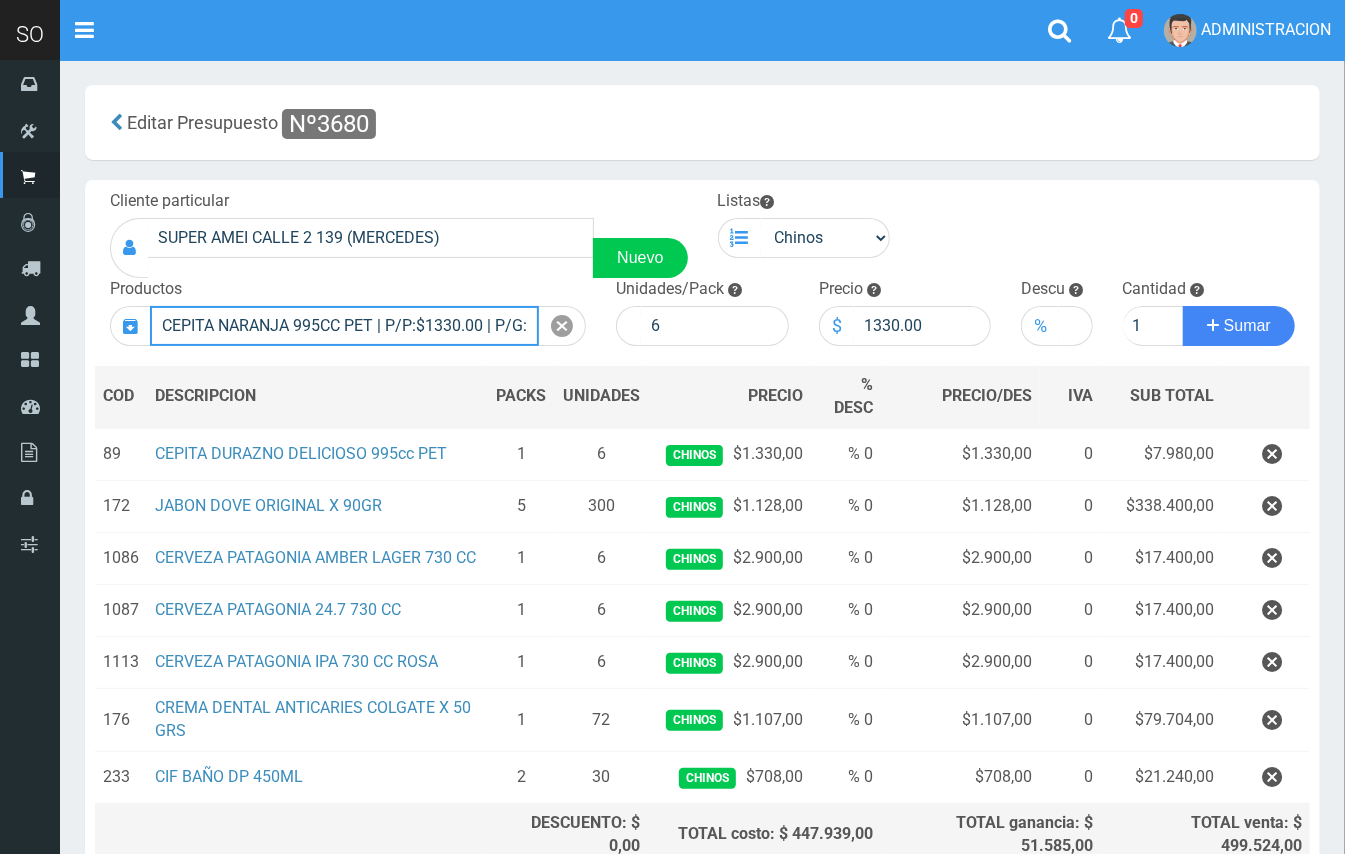 type 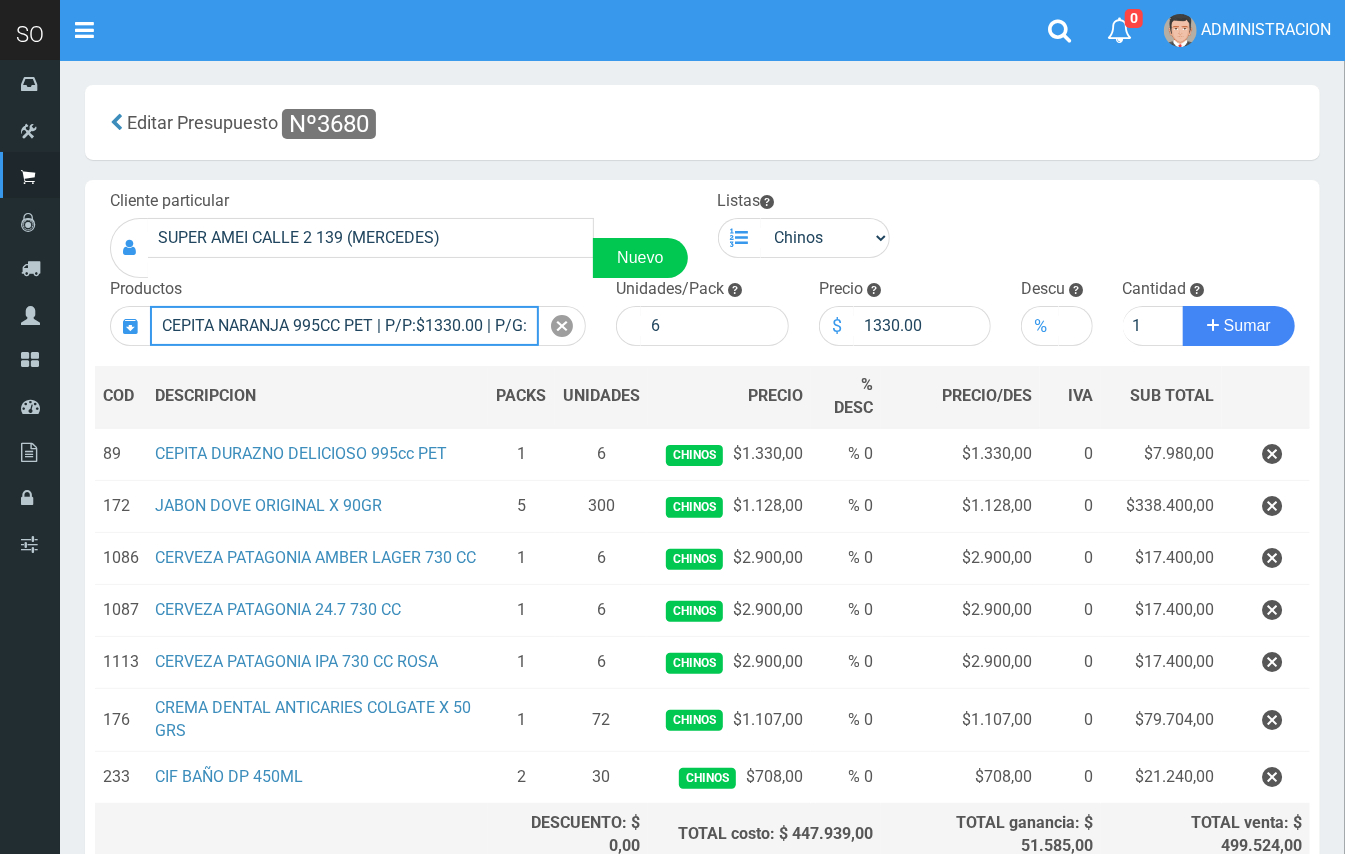 type 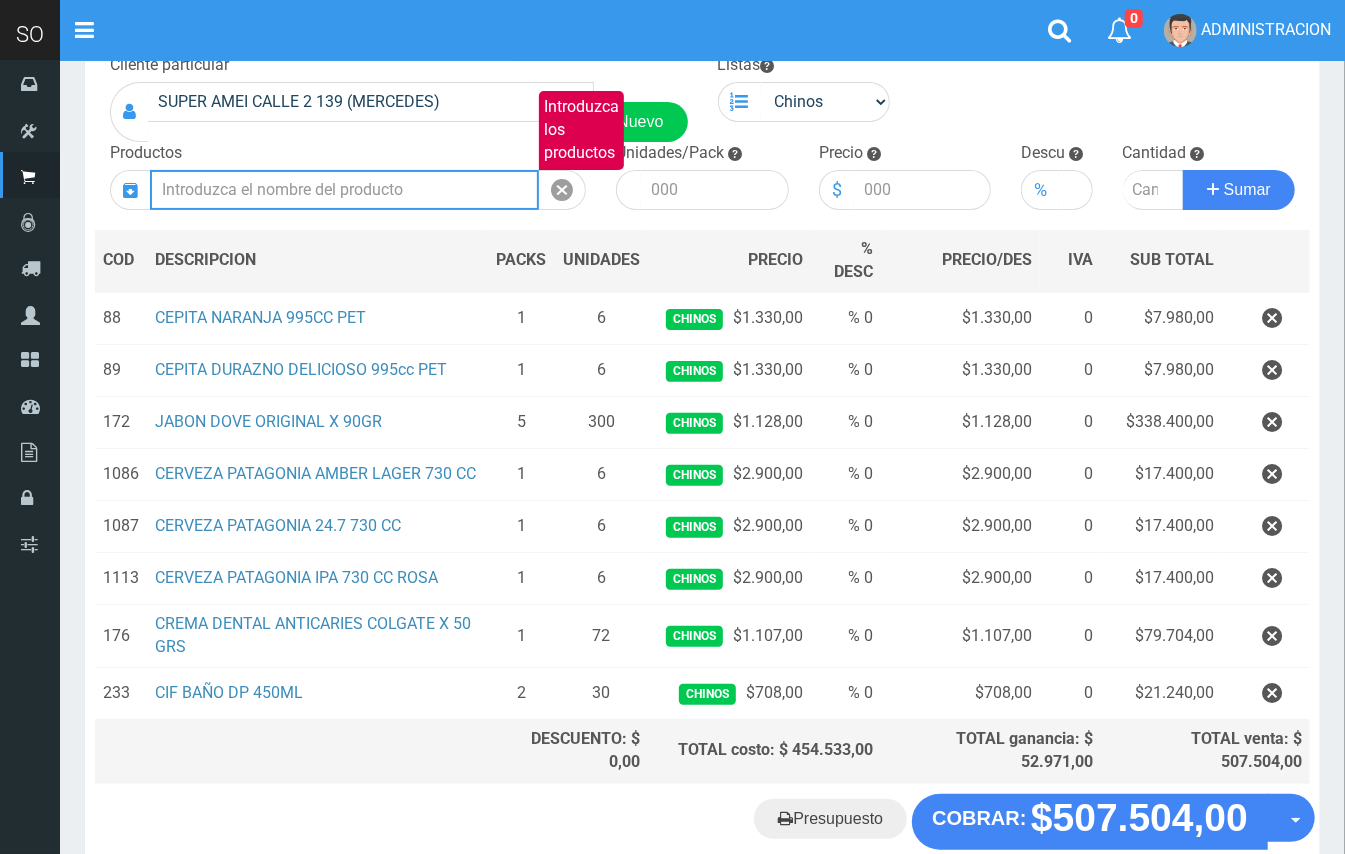 scroll, scrollTop: 245, scrollLeft: 0, axis: vertical 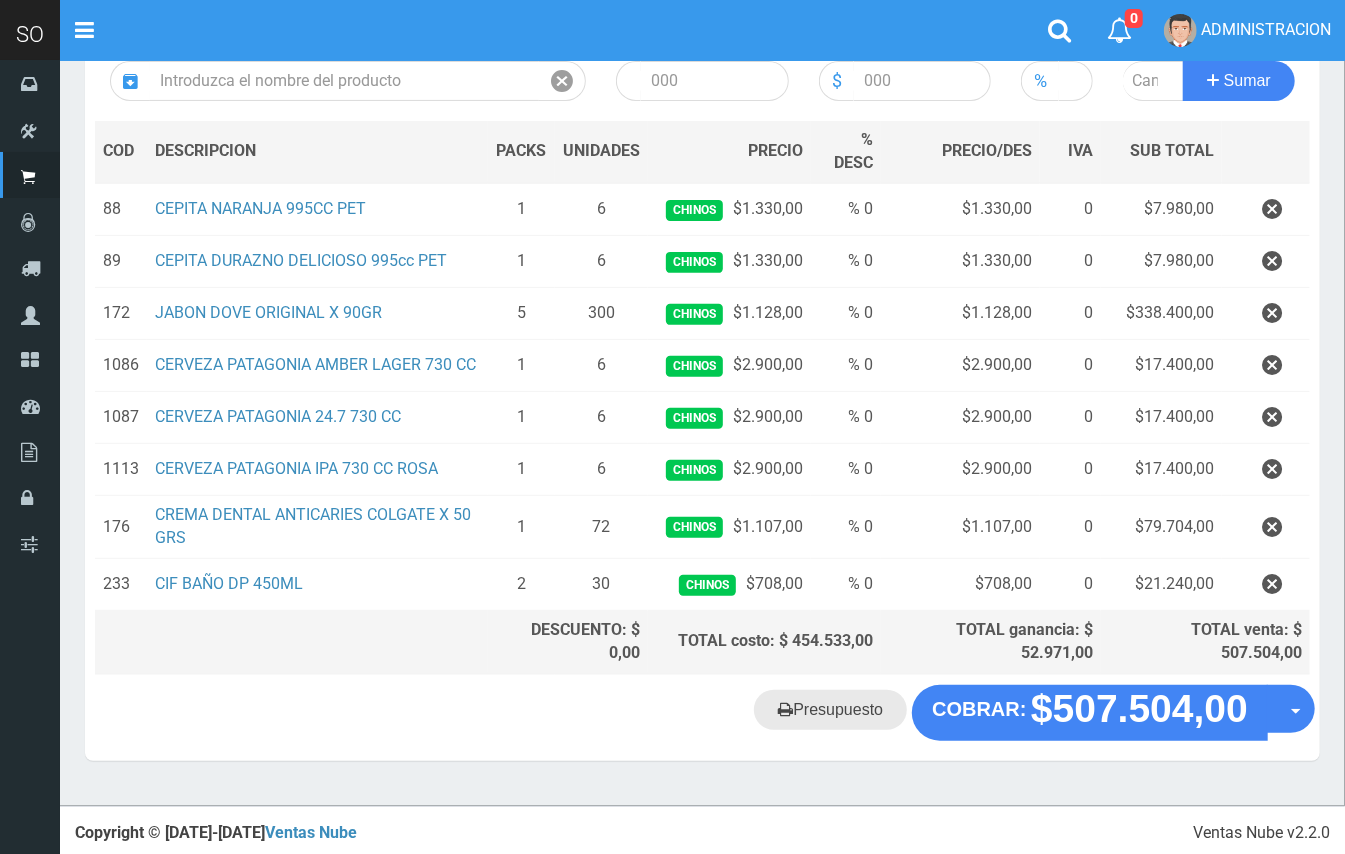 click on "Presupuesto" at bounding box center (830, 710) 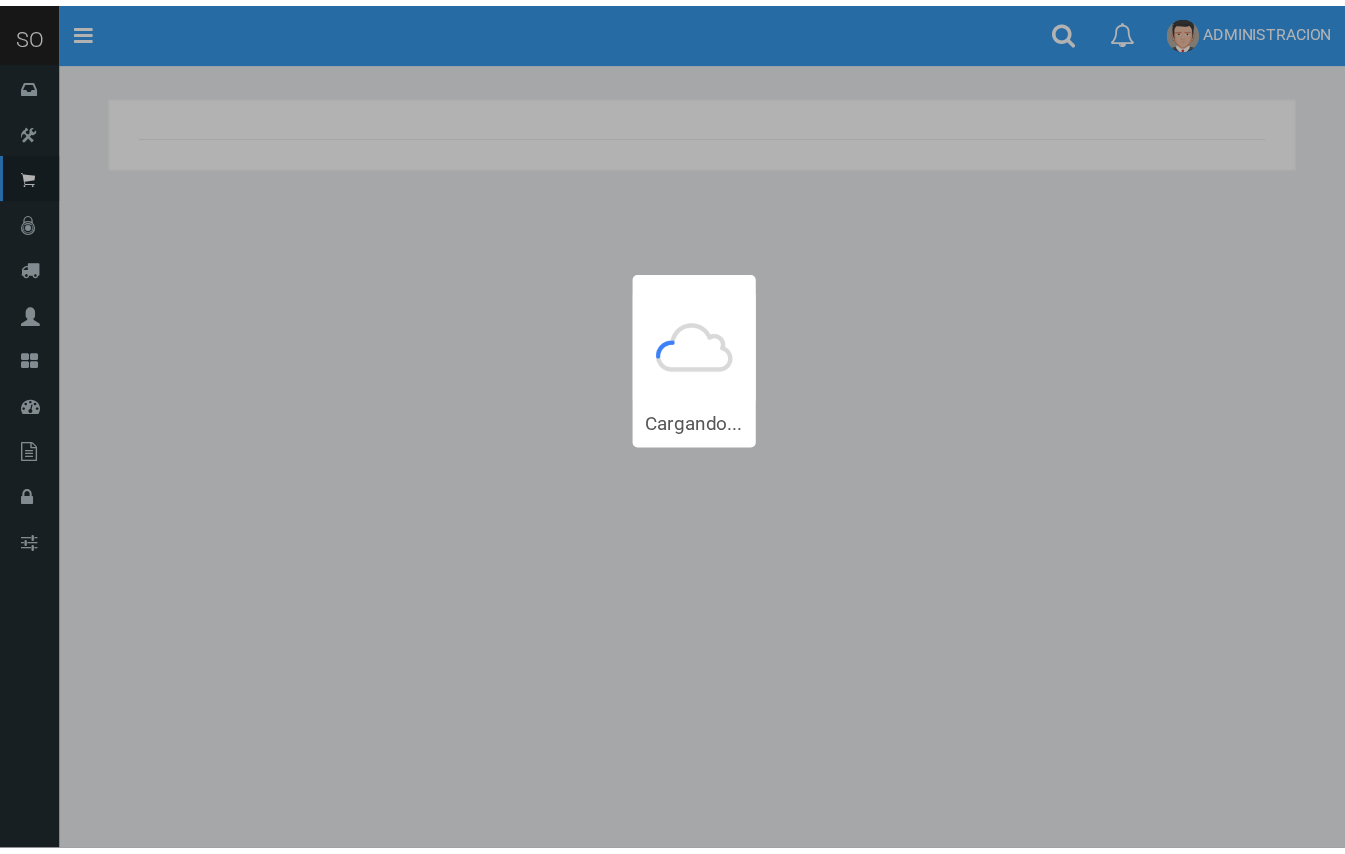 scroll, scrollTop: 0, scrollLeft: 0, axis: both 